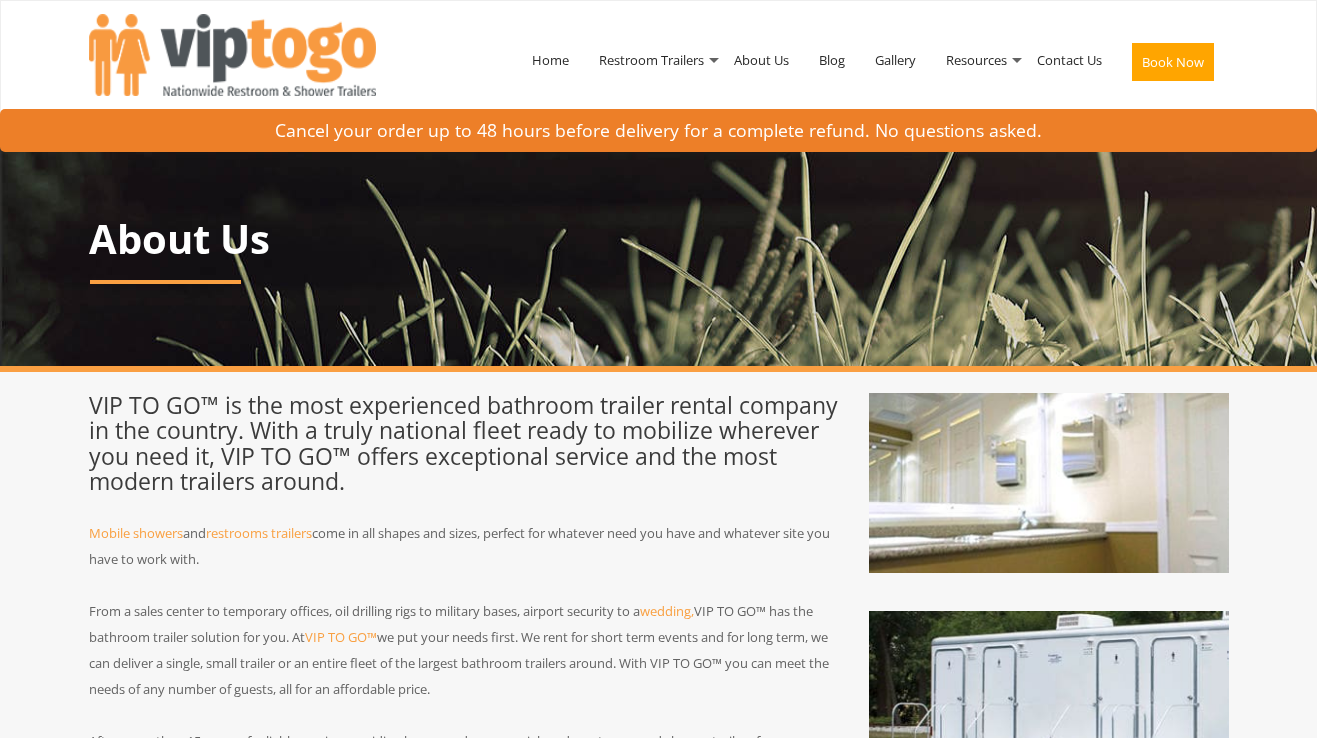 scroll, scrollTop: 0, scrollLeft: 0, axis: both 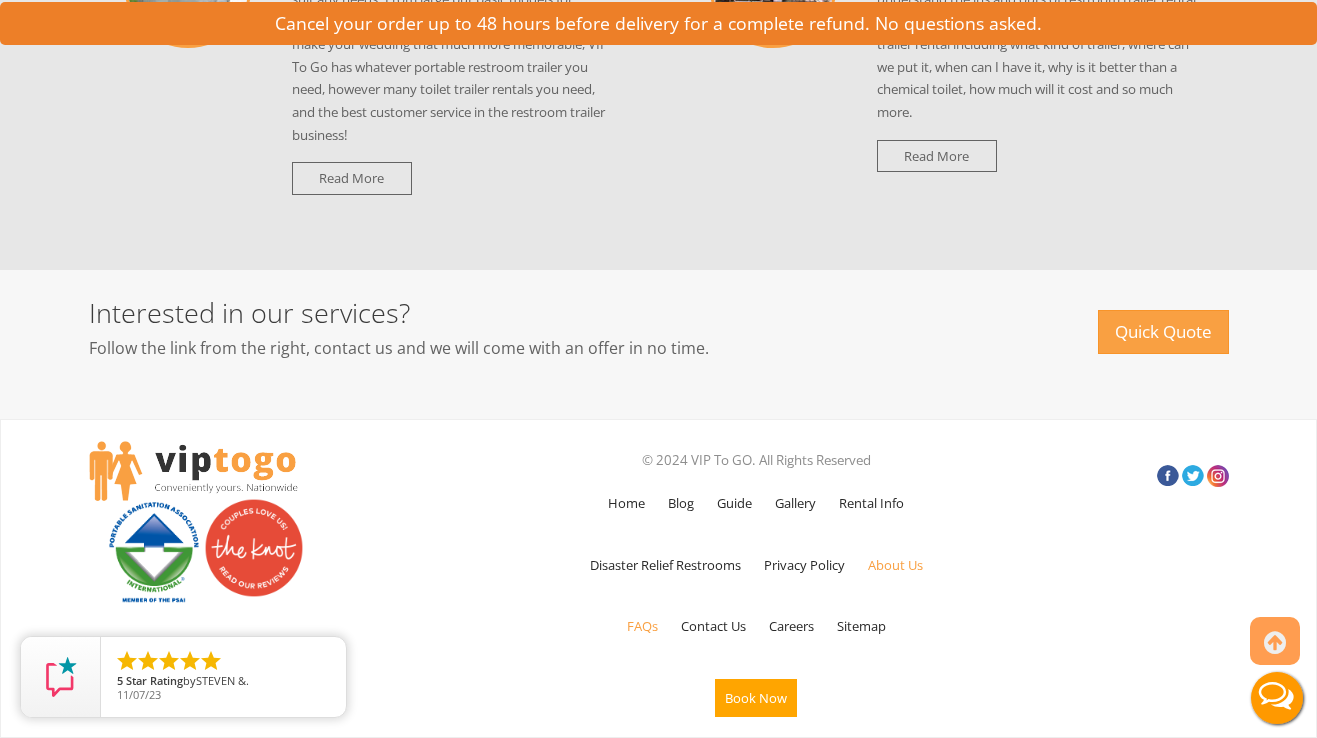 click on "FAQs" at bounding box center [642, 626] 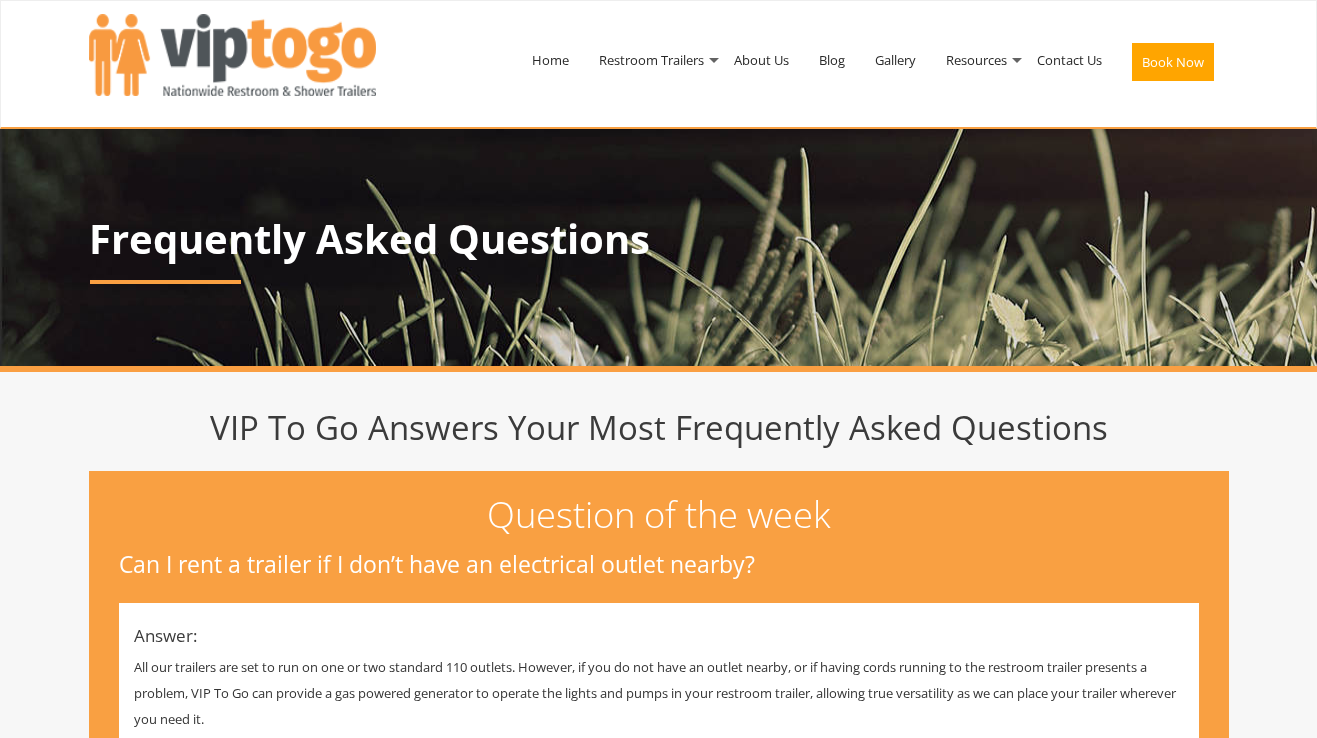 scroll, scrollTop: 0, scrollLeft: 0, axis: both 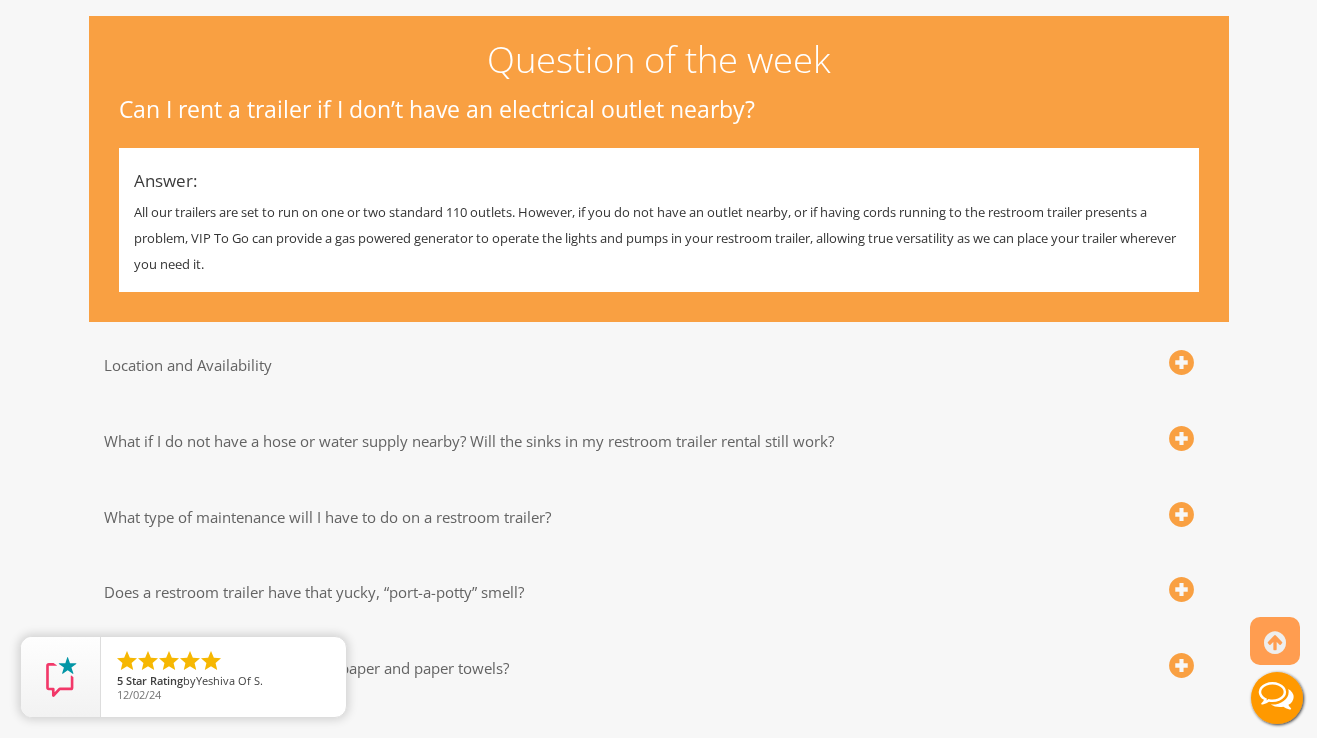 click on "Location and Availability" at bounding box center [611, 365] 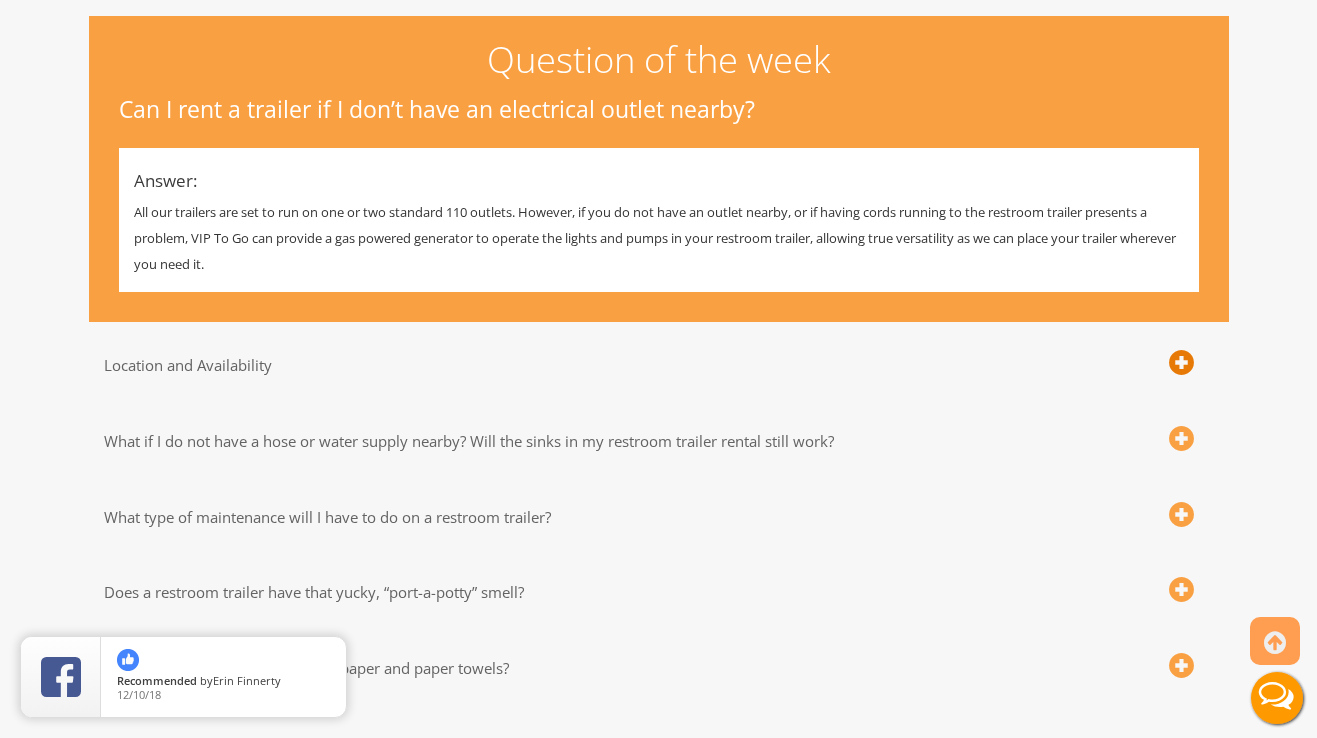 click at bounding box center (1181, 363) 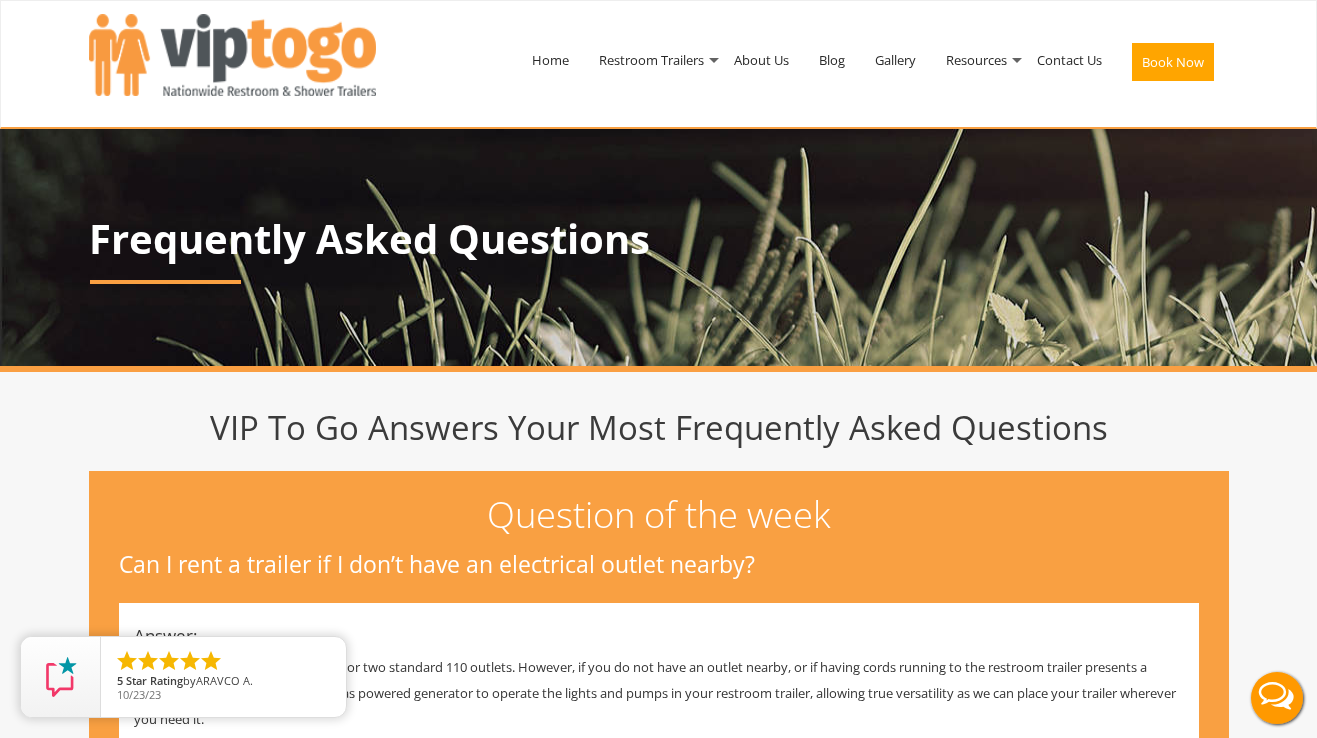 scroll, scrollTop: 0, scrollLeft: 0, axis: both 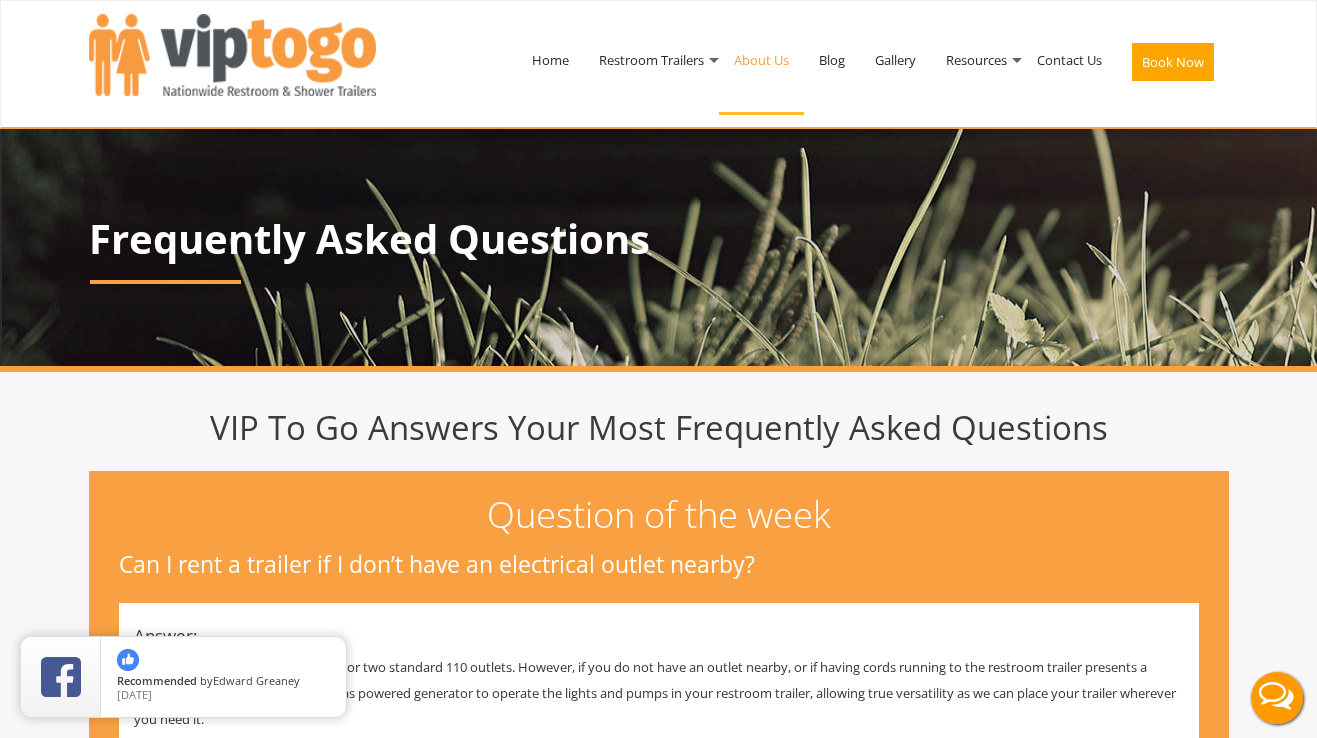 click on "About Us" at bounding box center [761, 60] 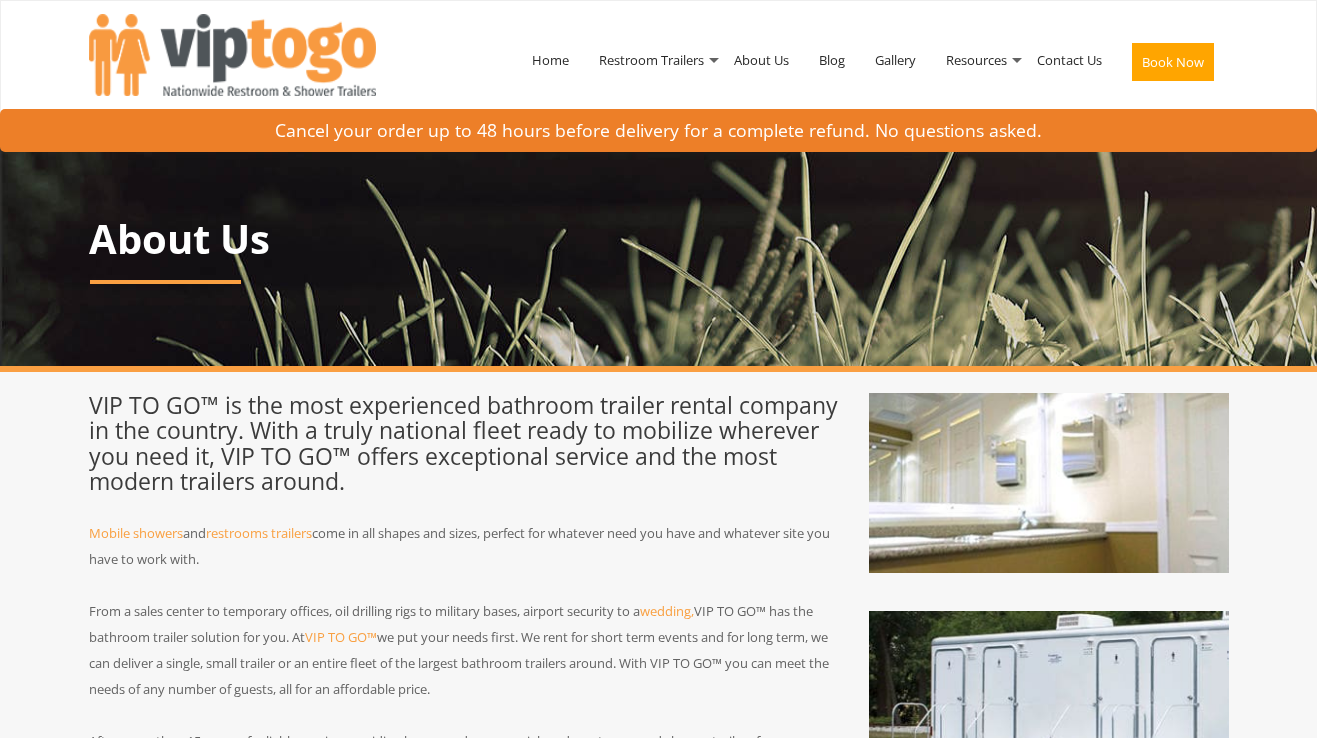 scroll, scrollTop: 0, scrollLeft: 0, axis: both 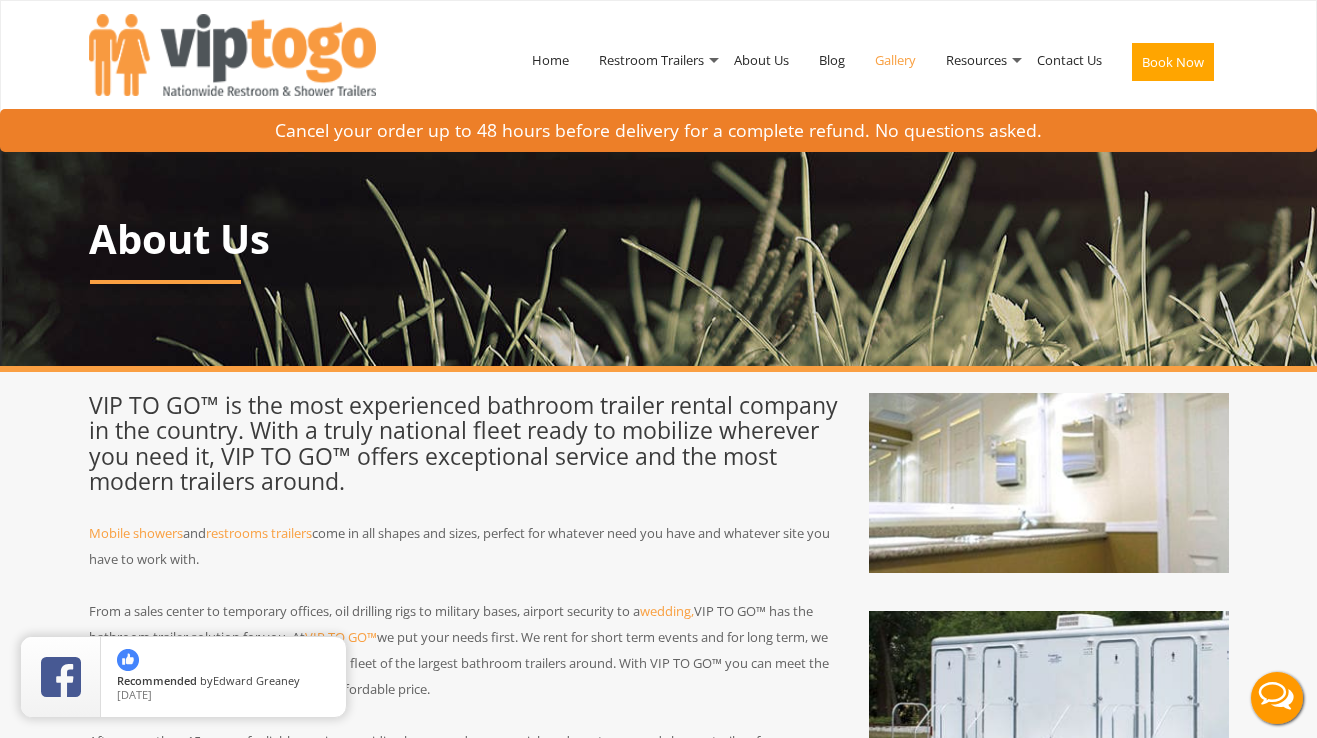 click on "Gallery" at bounding box center (895, 60) 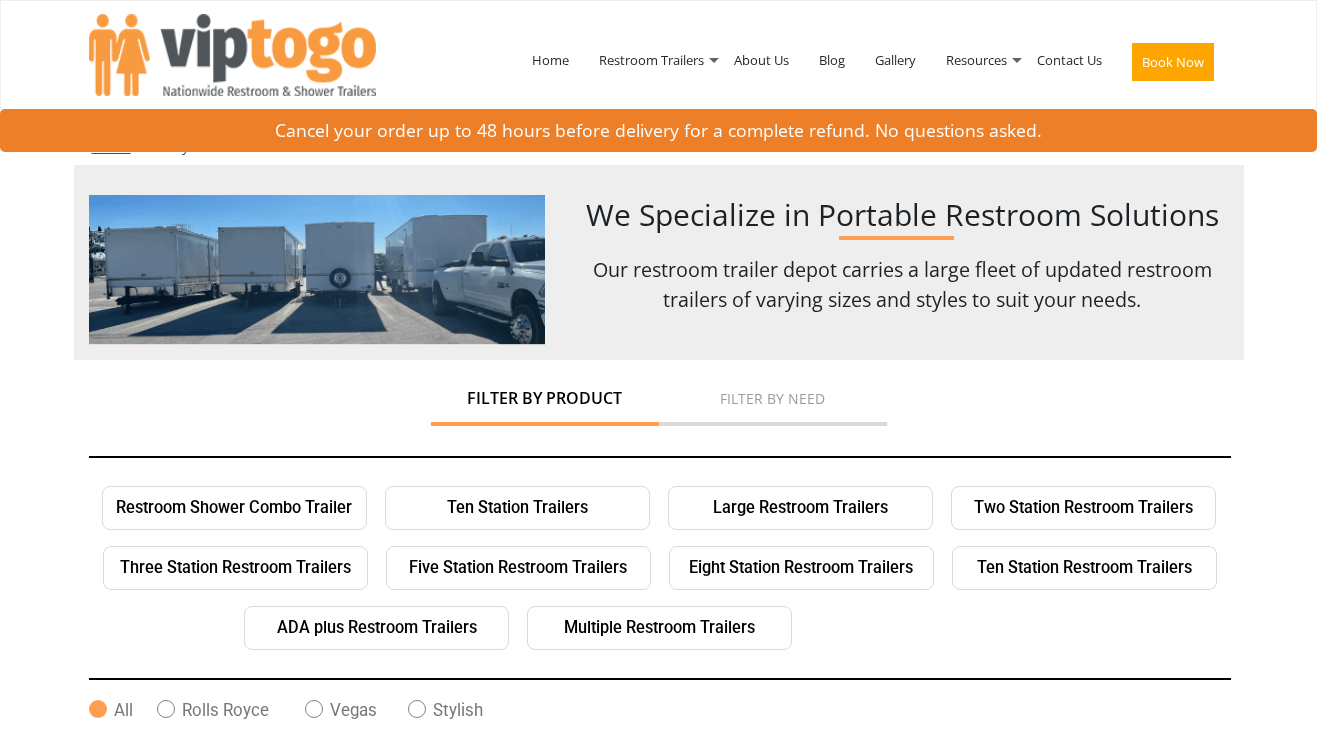 scroll, scrollTop: 0, scrollLeft: 0, axis: both 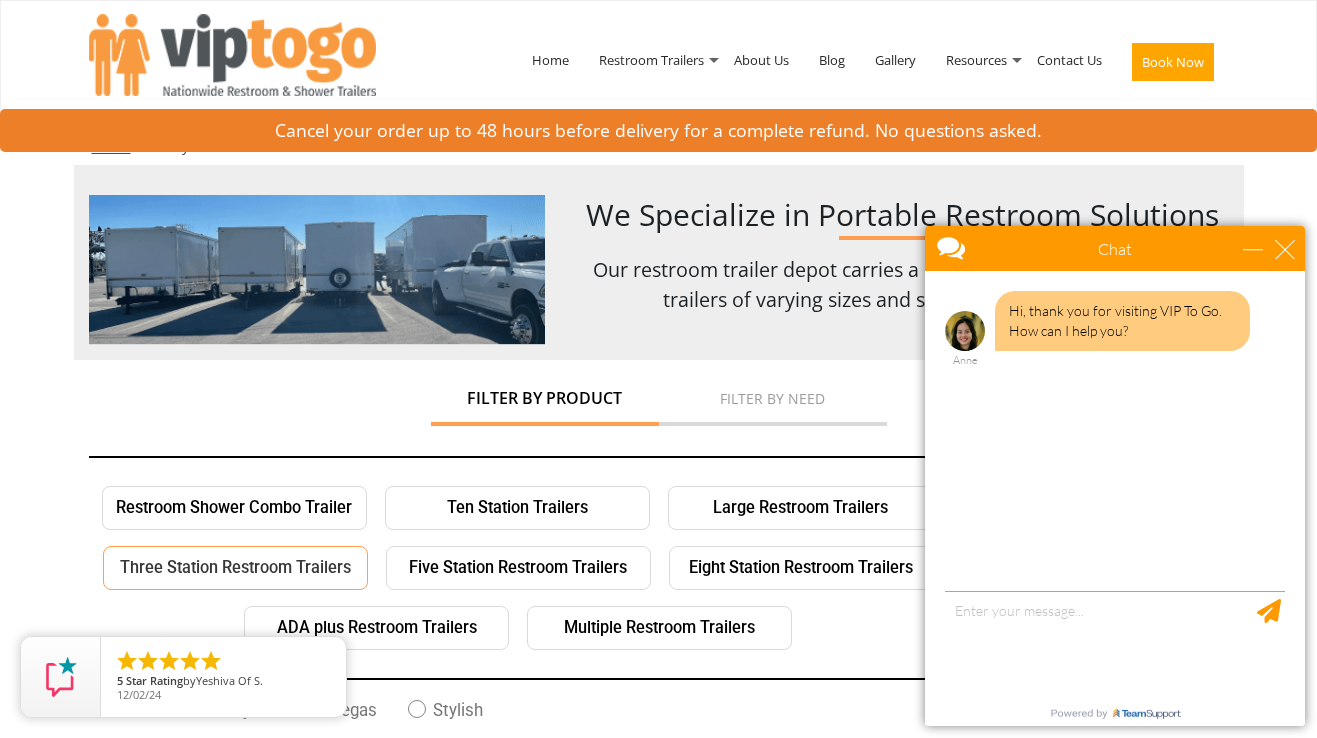 click on "Three Station Restroom Trailers" at bounding box center [235, 568] 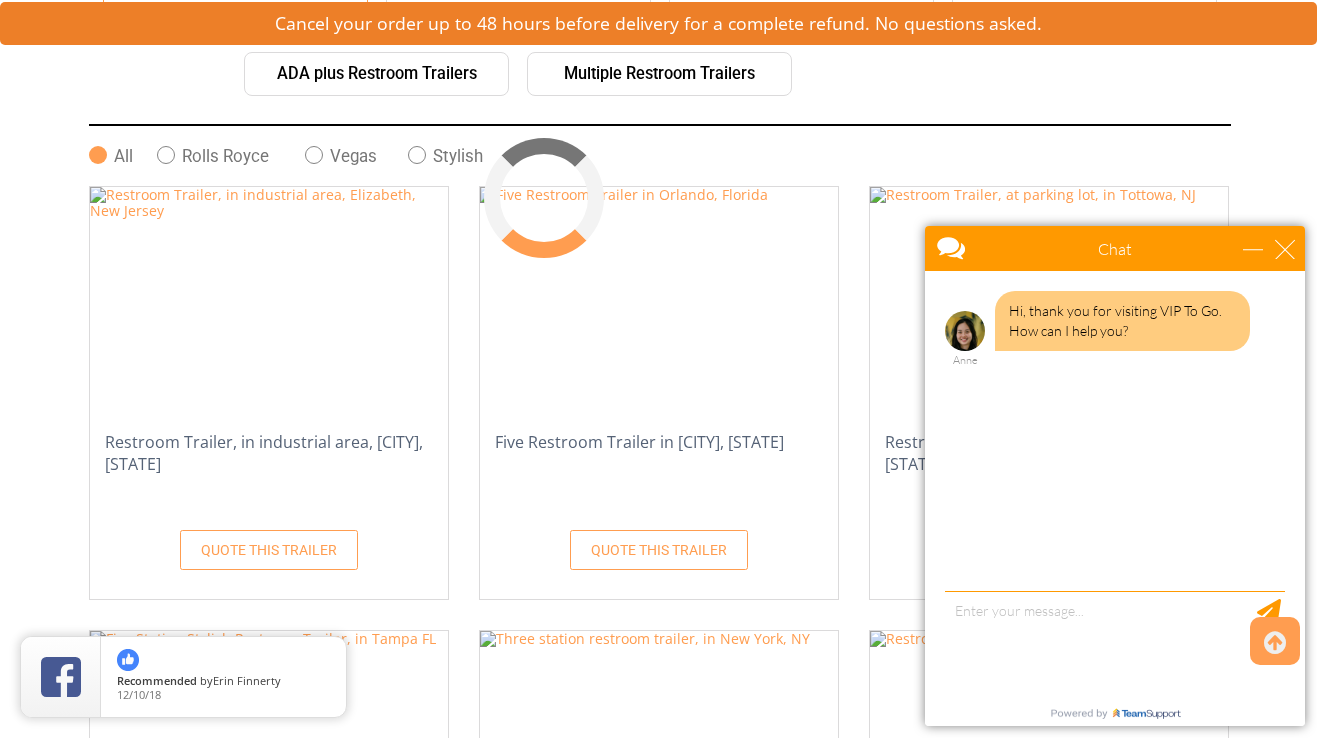 scroll, scrollTop: 568, scrollLeft: 0, axis: vertical 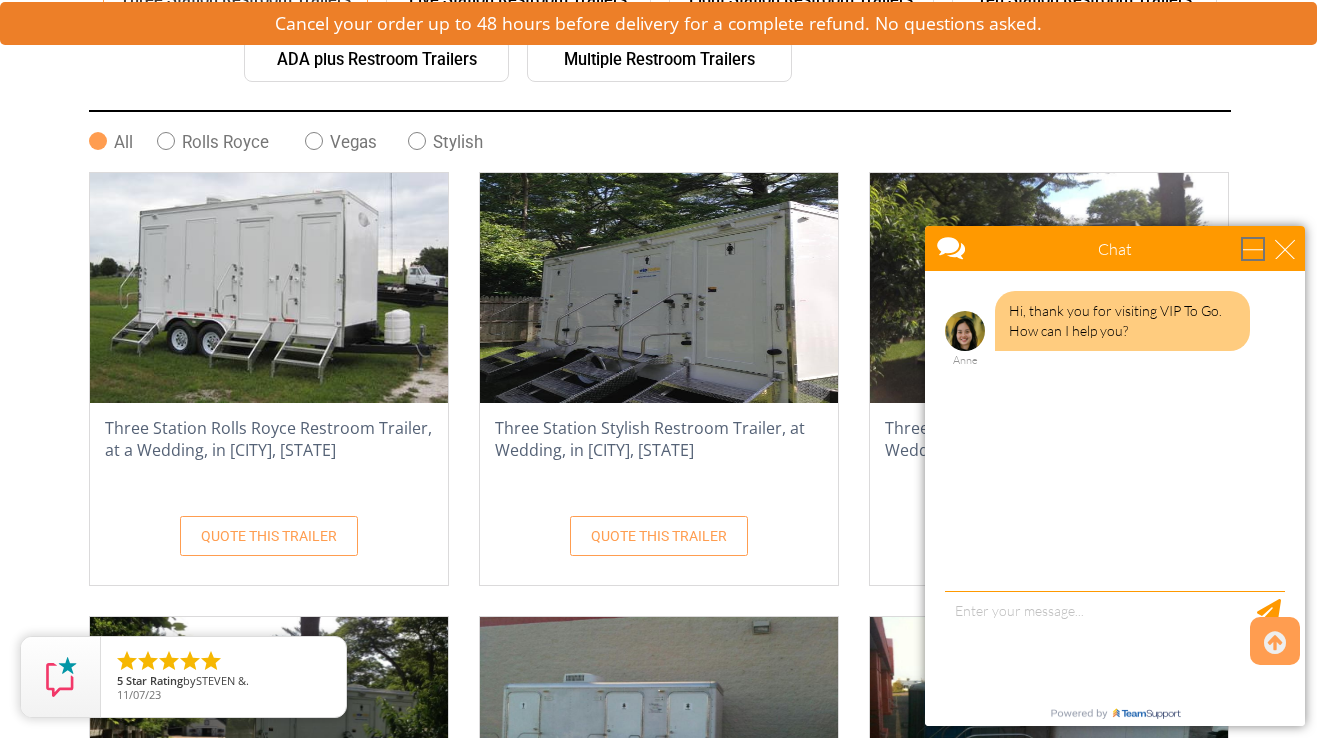 click at bounding box center [1253, 249] 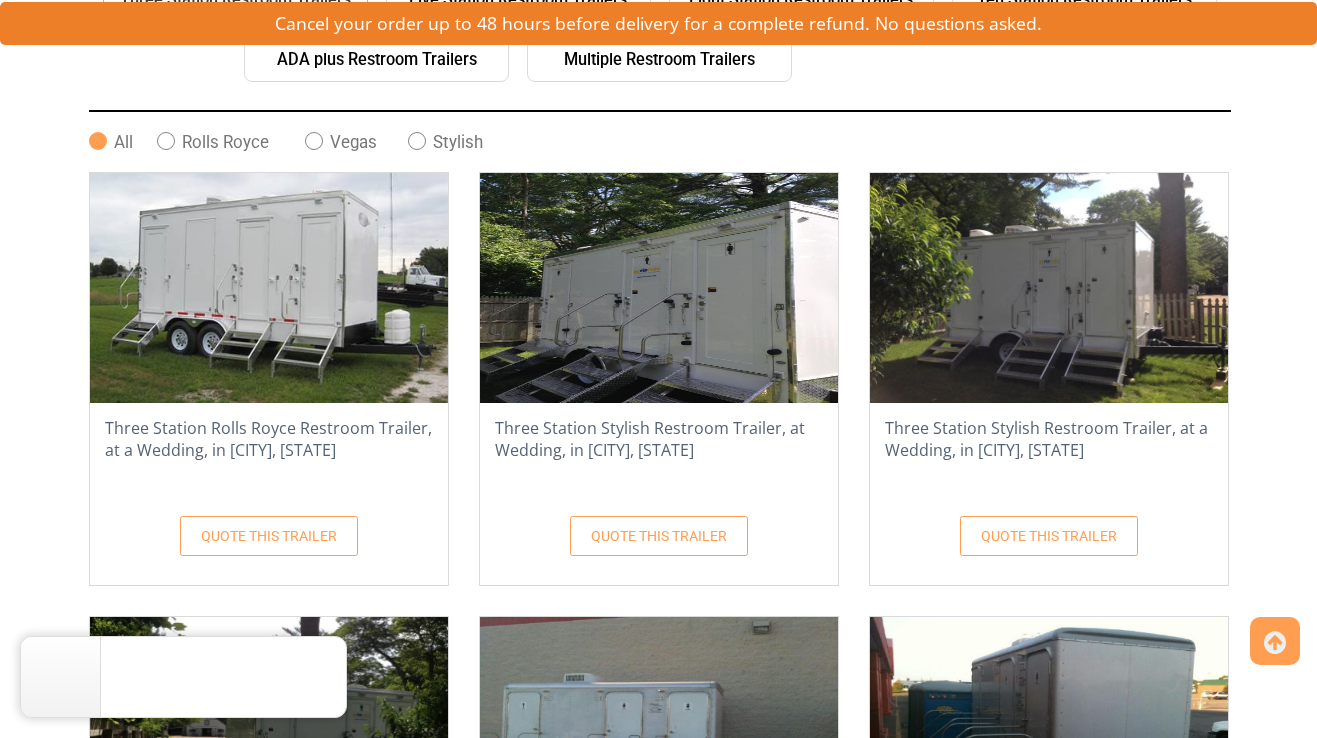 scroll, scrollTop: 0, scrollLeft: 0, axis: both 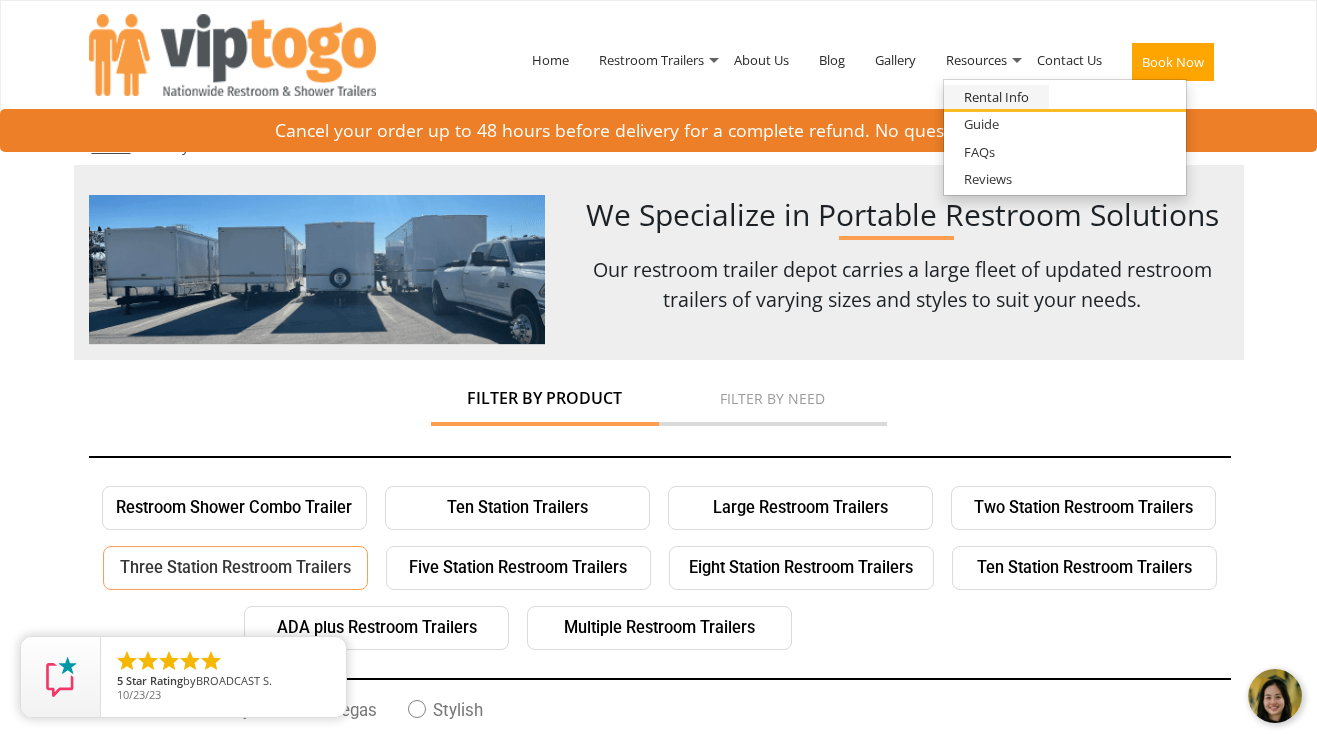 click on "Rental Info" at bounding box center [996, 97] 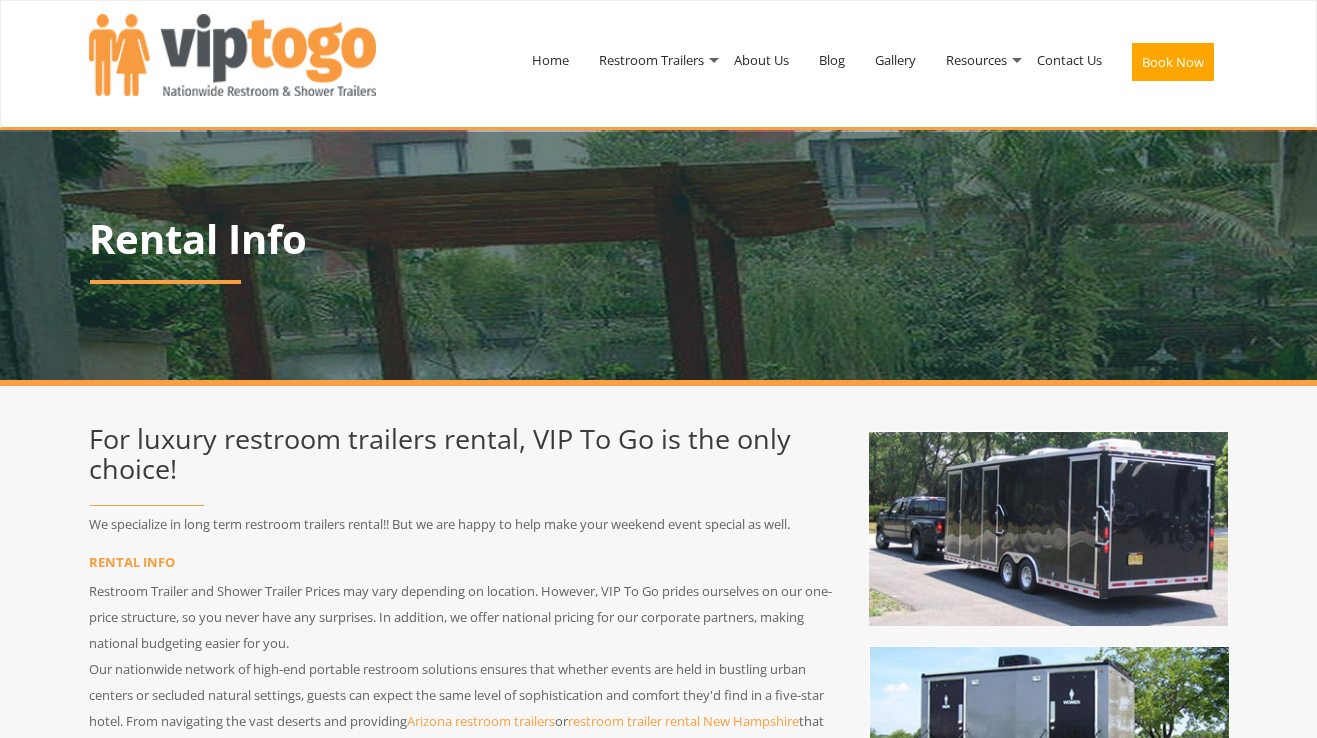 scroll, scrollTop: 0, scrollLeft: 0, axis: both 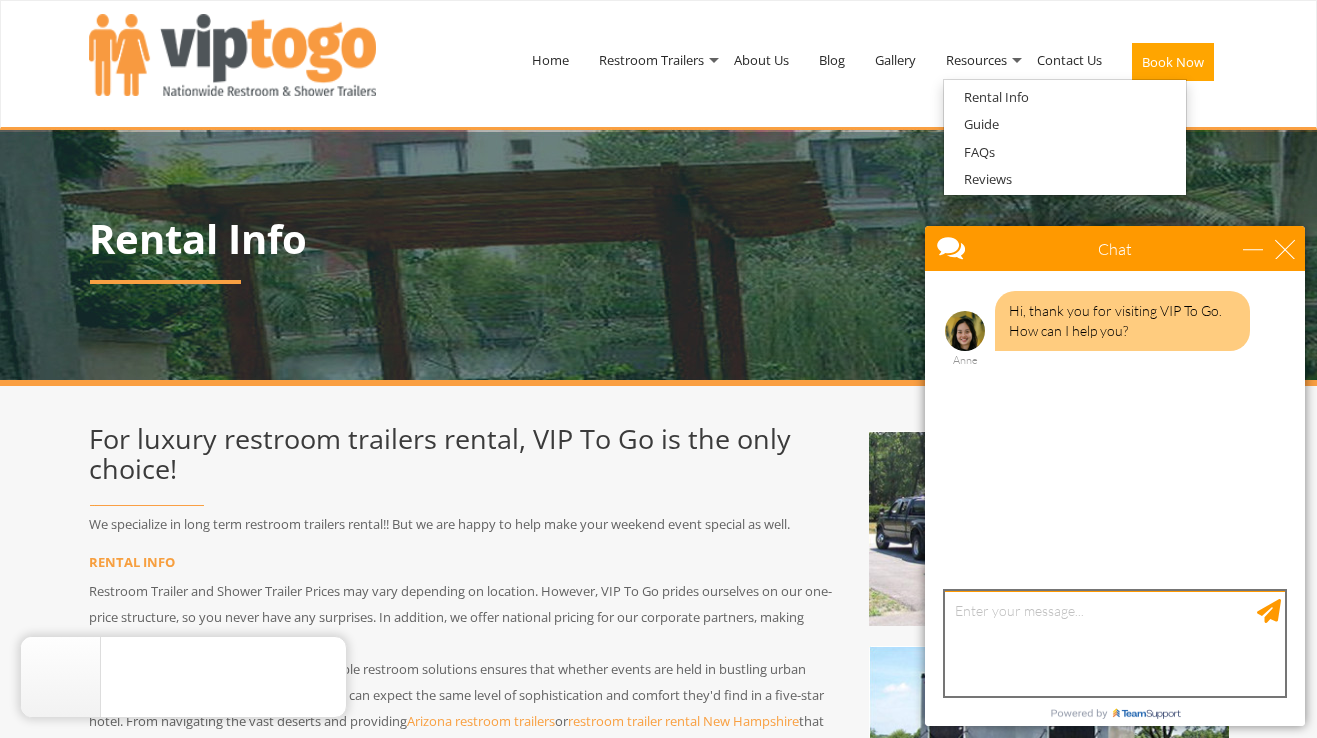 click at bounding box center (1115, 643) 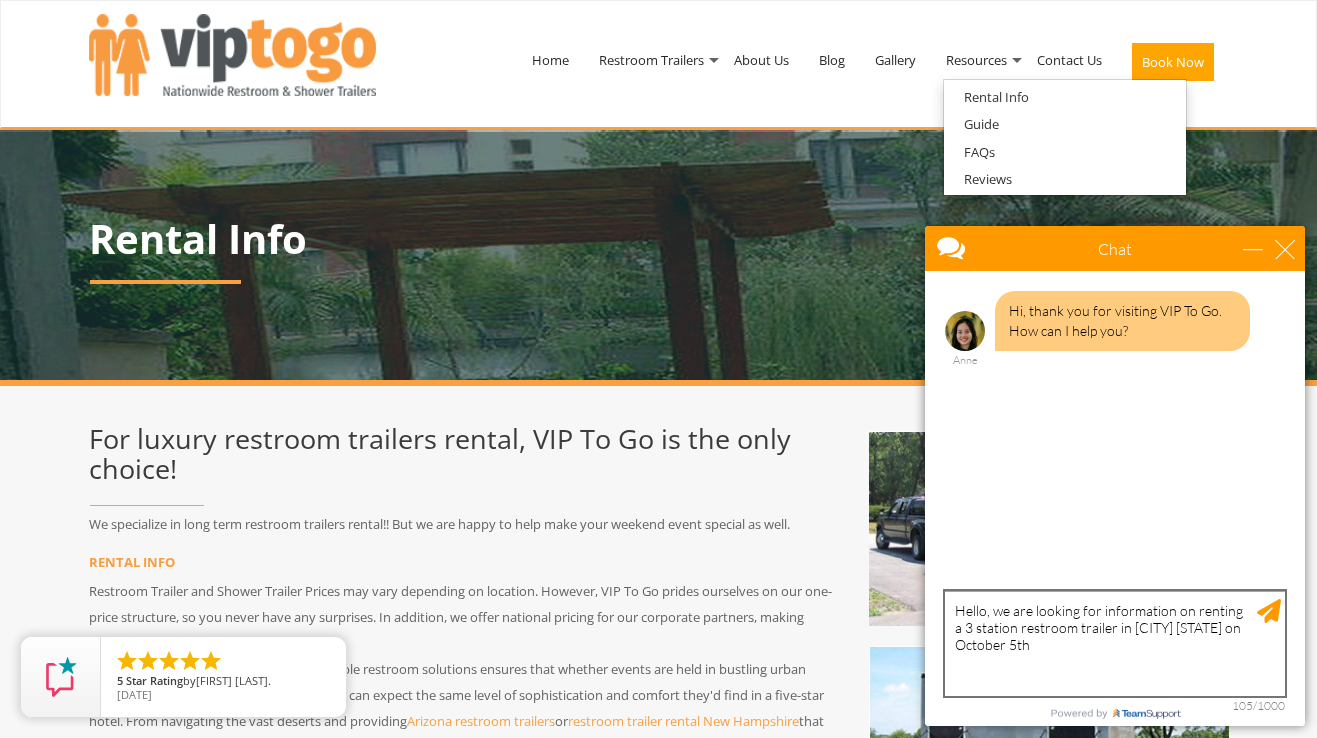 type on "Hello, we are looking for information on renting a 3 station restroom trailer in [CITY] [STATE] on October 5th." 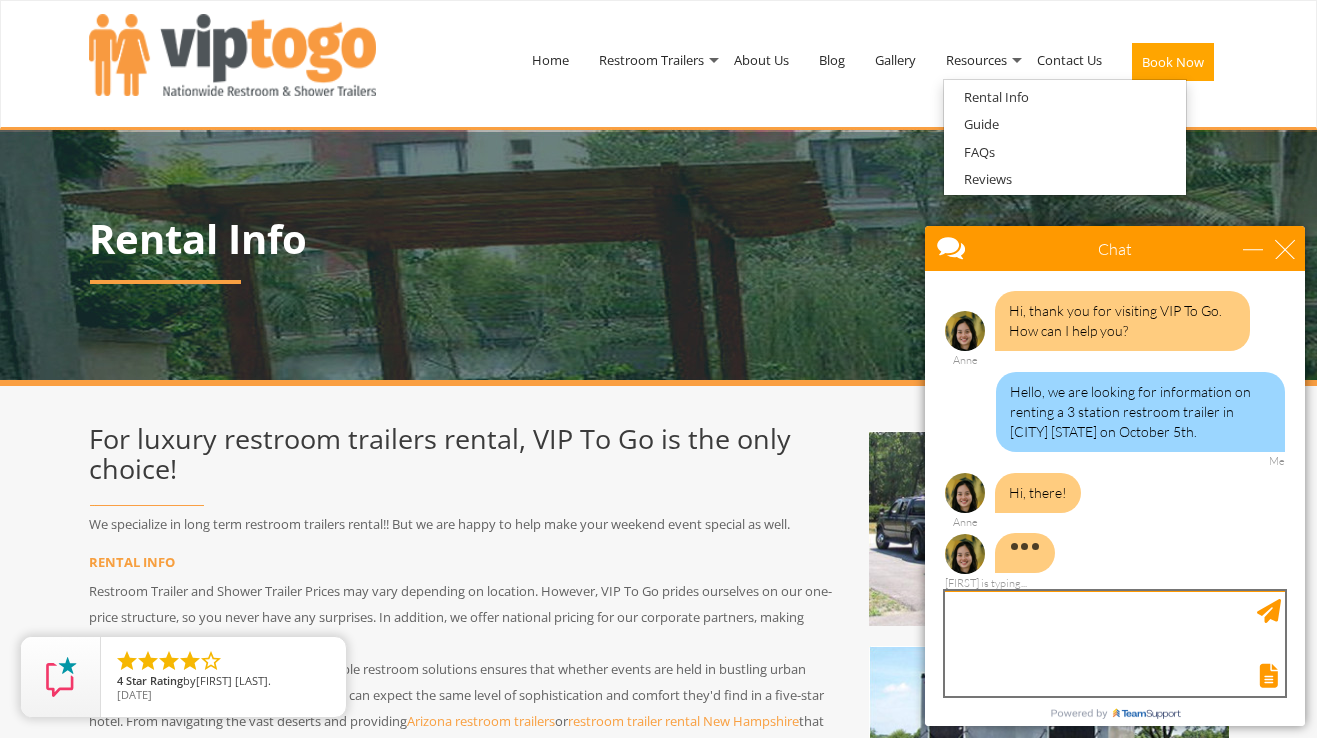 scroll, scrollTop: 22, scrollLeft: 0, axis: vertical 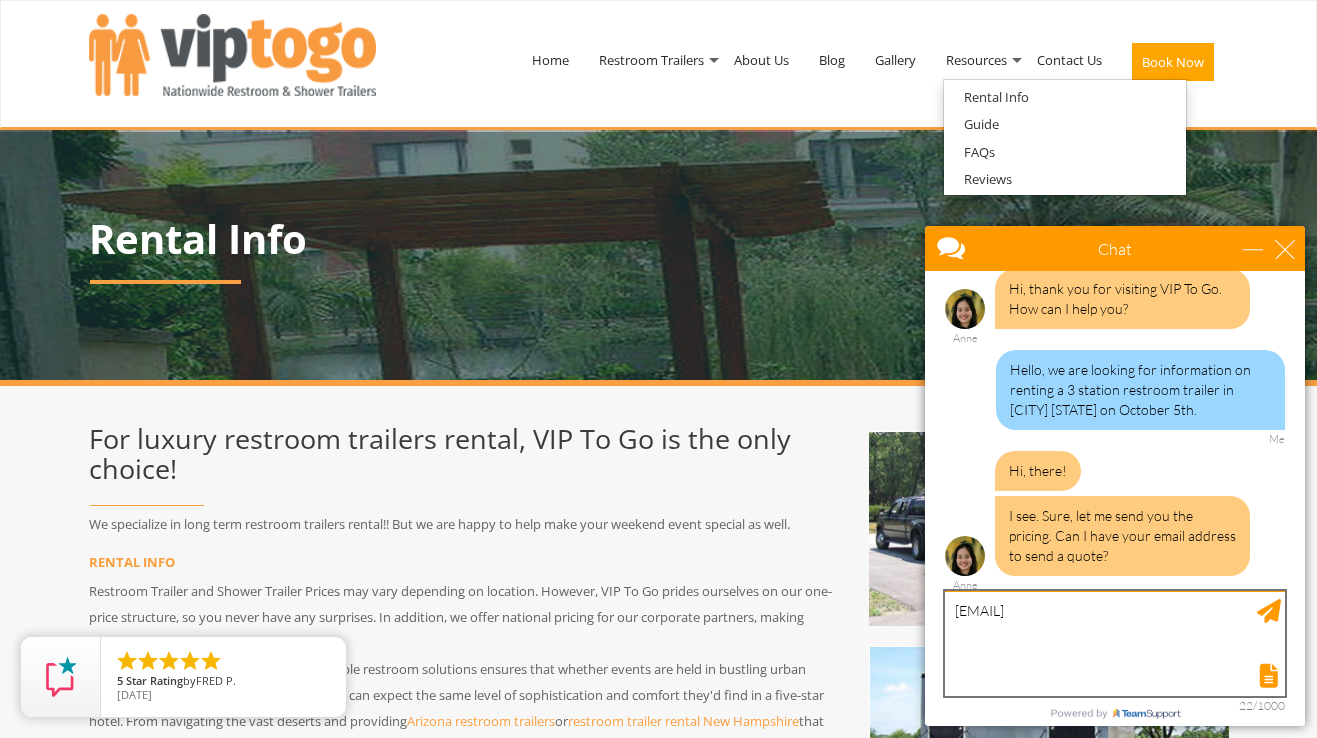 type on "[EMAIL]" 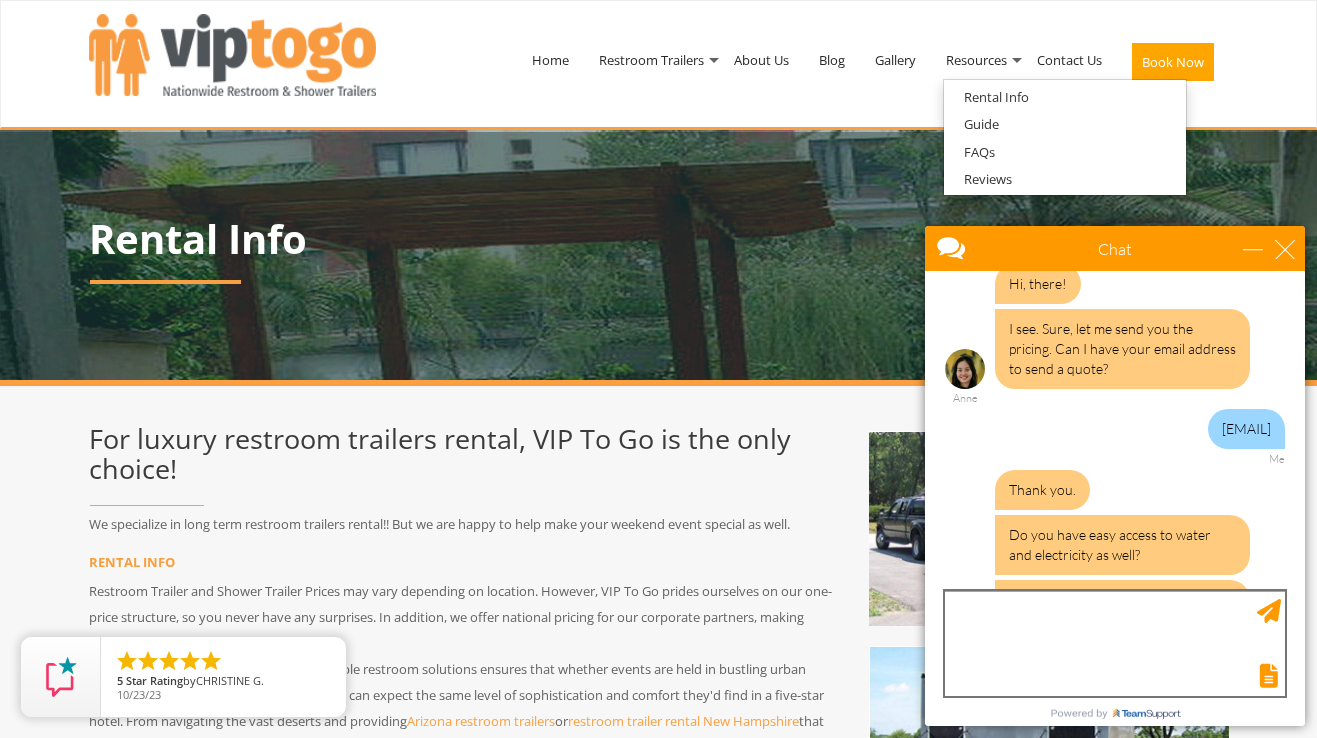 scroll, scrollTop: 294, scrollLeft: 0, axis: vertical 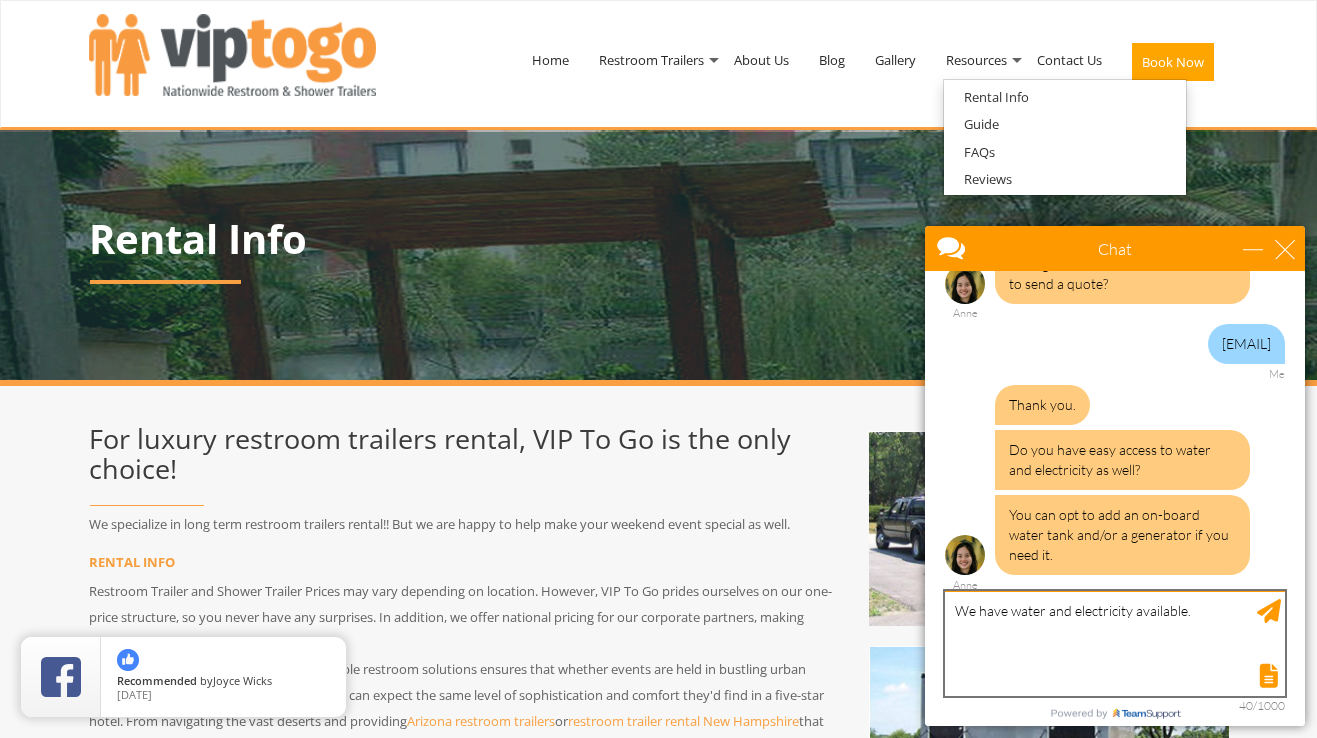 type on "We have water and electricity available." 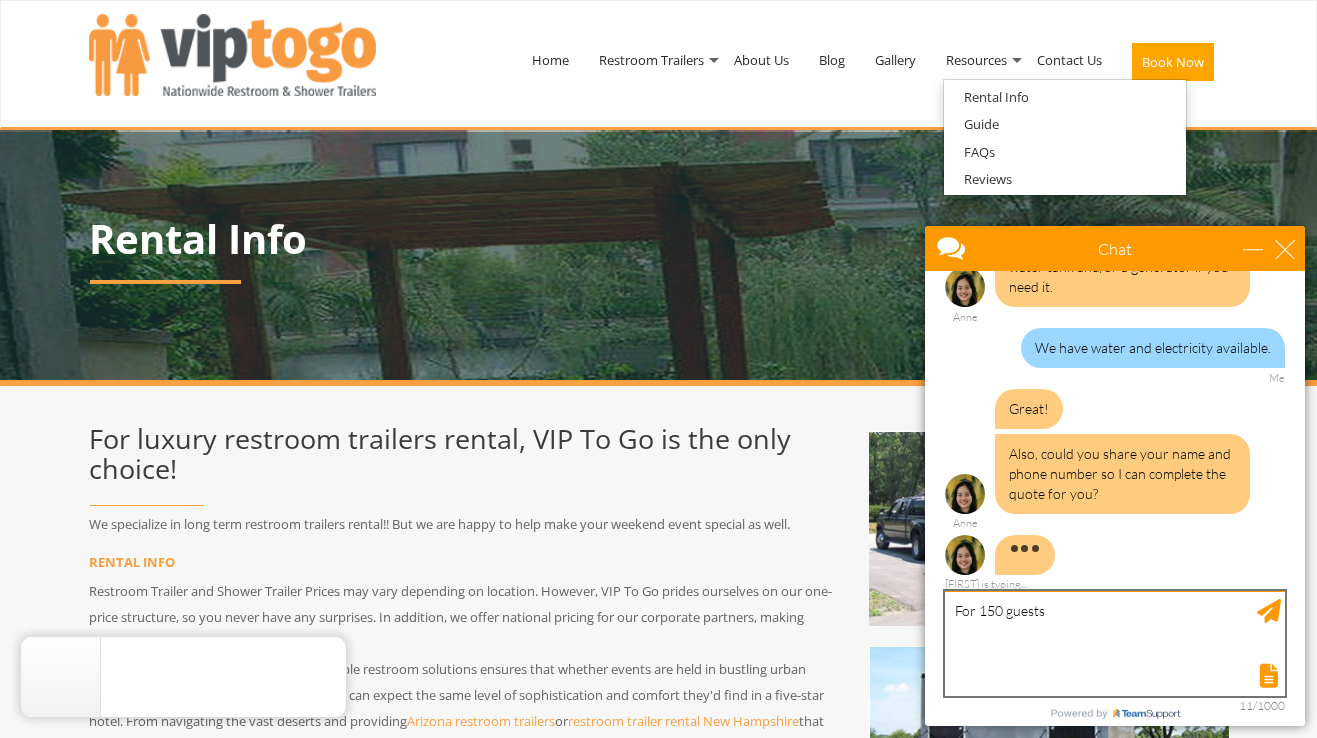 scroll, scrollTop: 501, scrollLeft: 0, axis: vertical 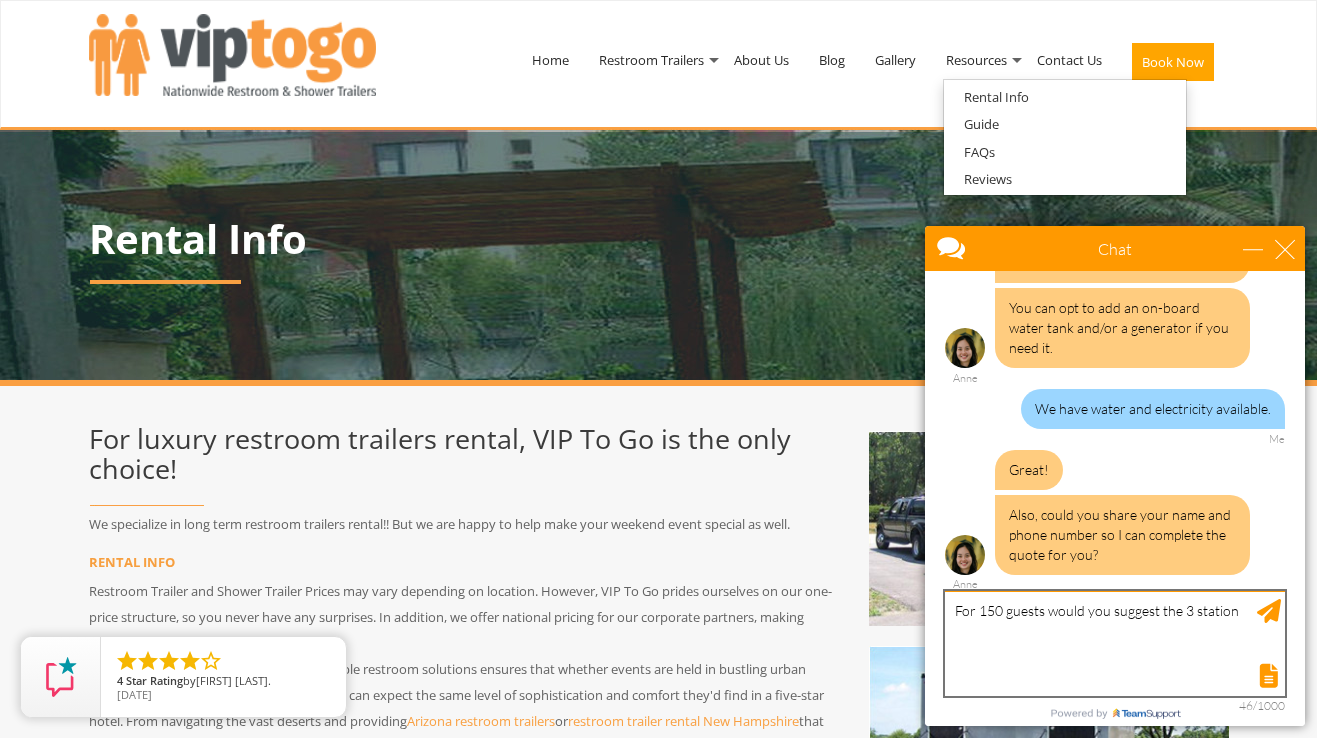 type on "For 150 guests would you suggest the 3 station?" 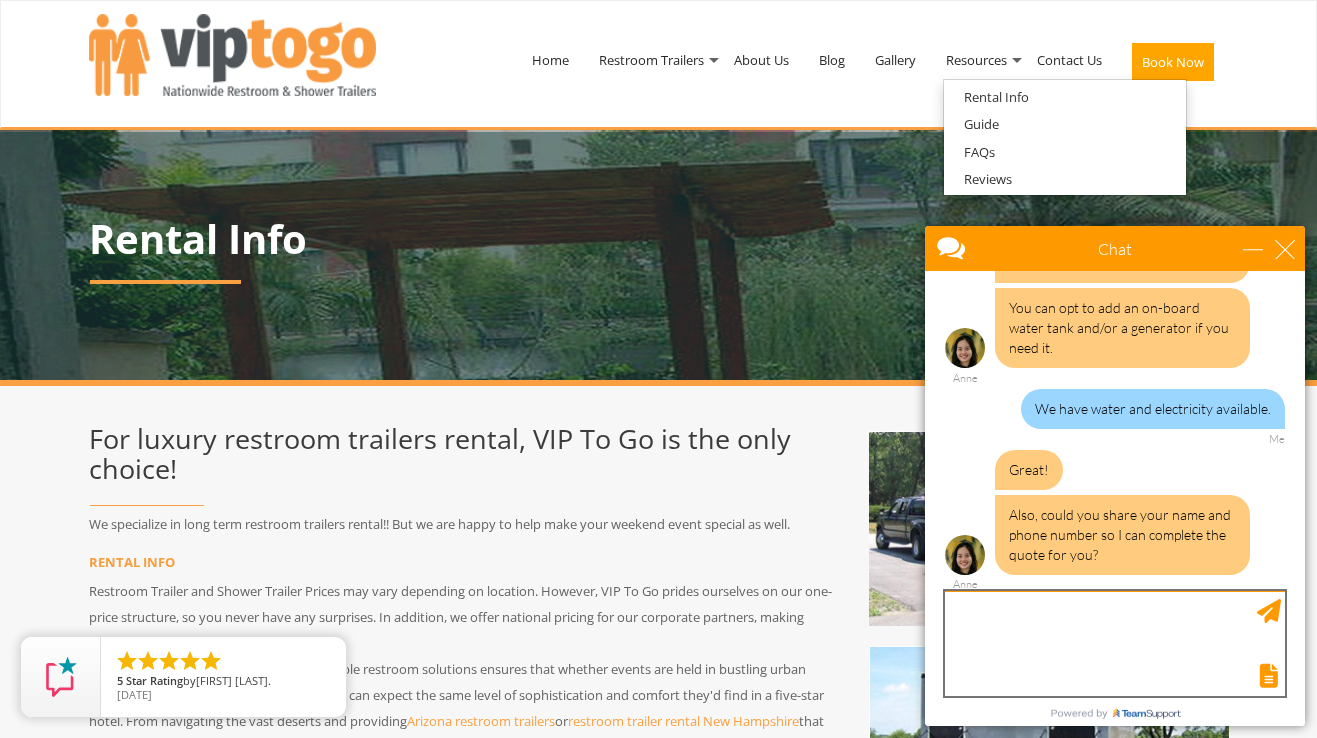 scroll, scrollTop: 582, scrollLeft: 0, axis: vertical 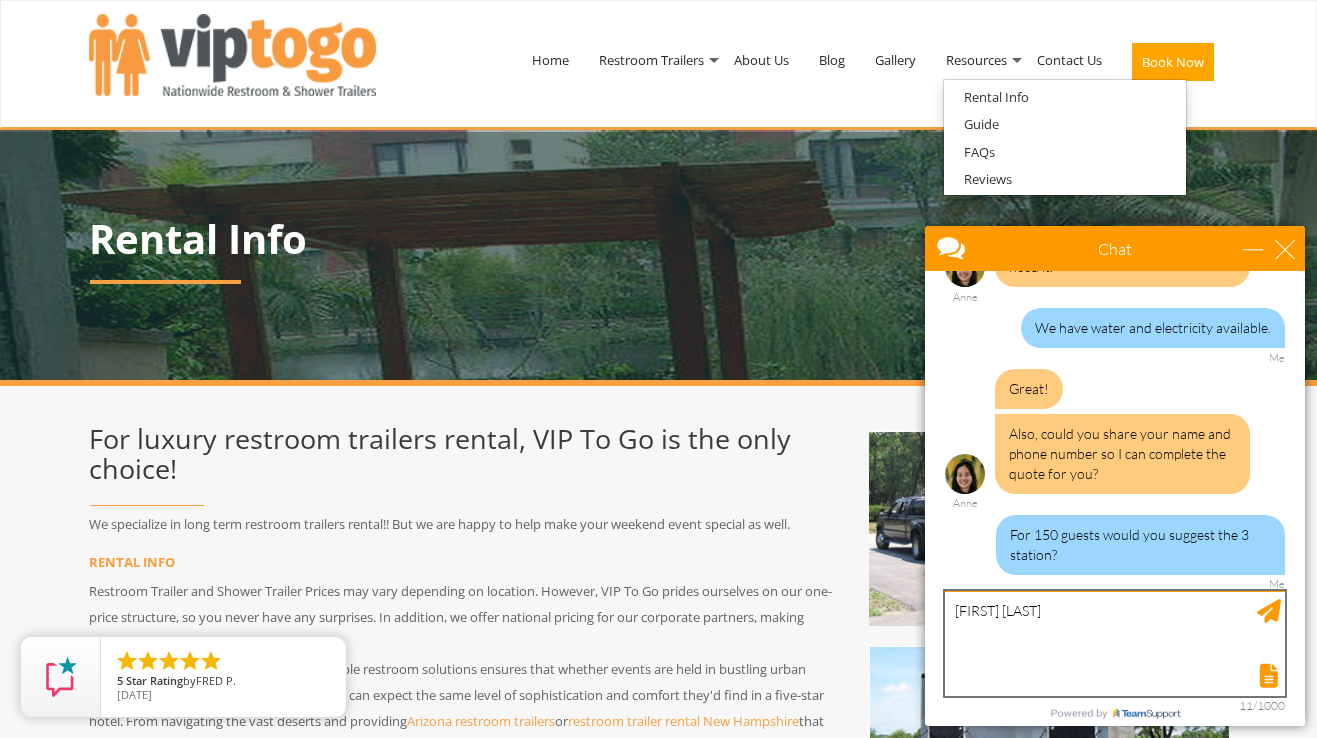 type on "[FIRST] [LAST]" 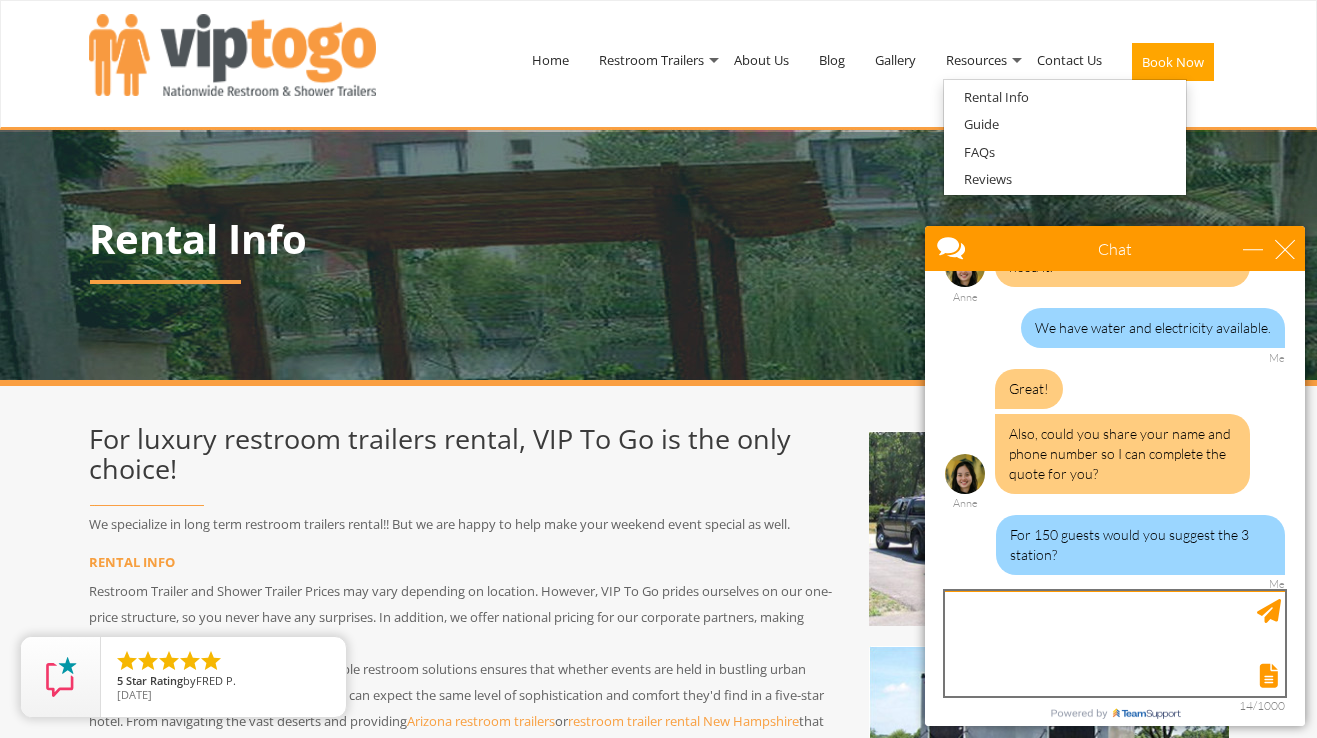 scroll, scrollTop: 627, scrollLeft: 0, axis: vertical 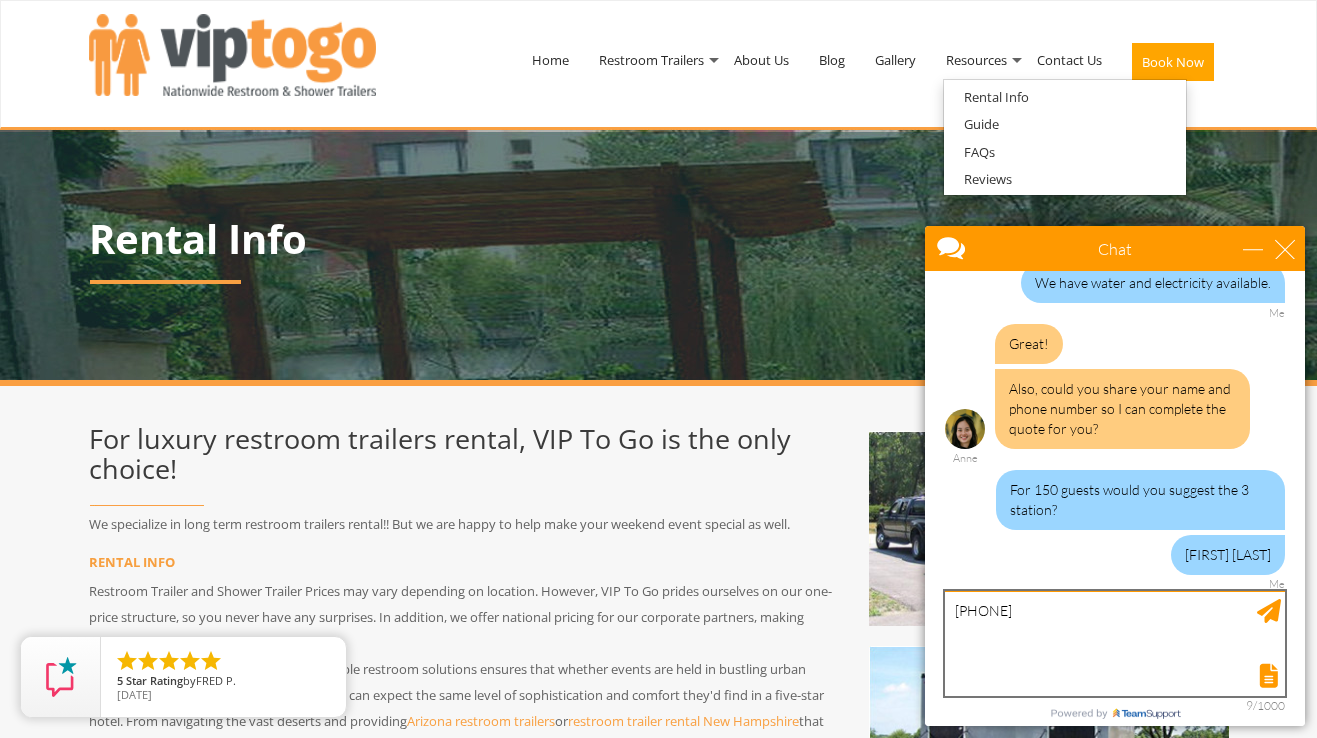 type on "[PHONE]" 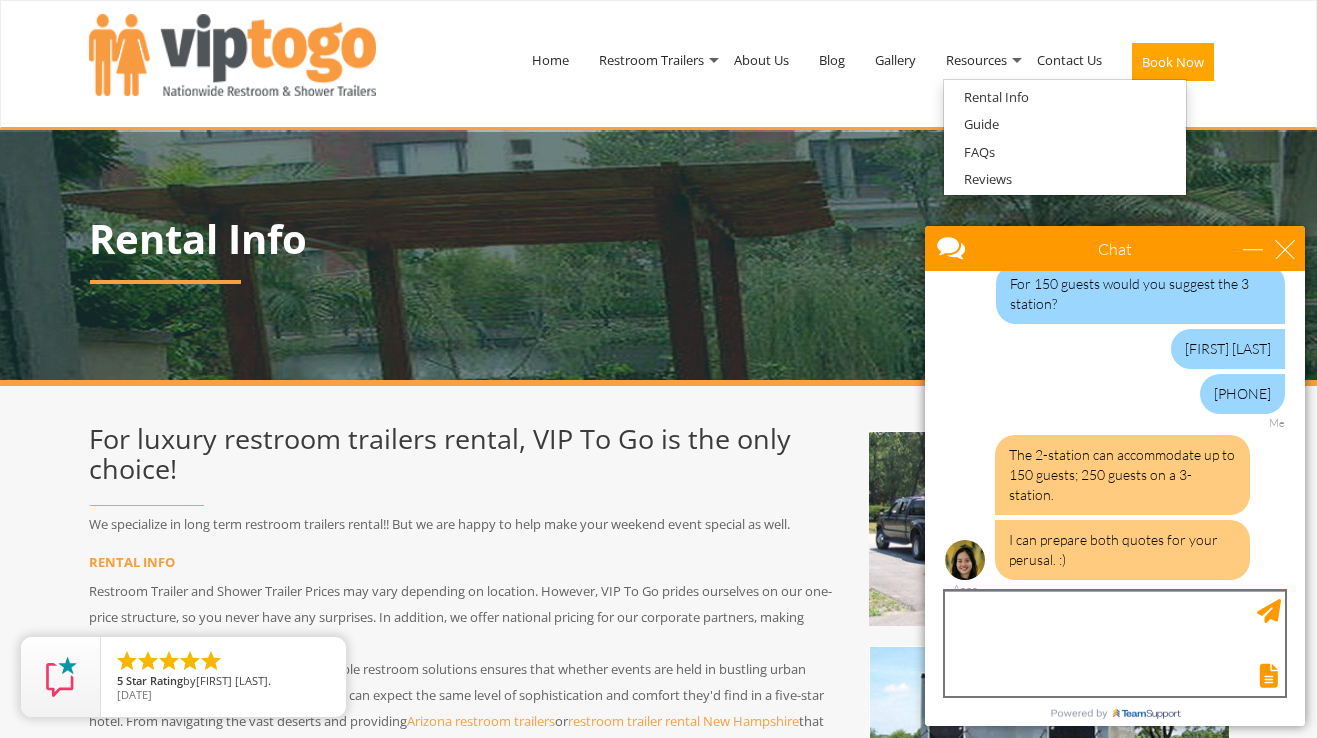 scroll, scrollTop: 837, scrollLeft: 0, axis: vertical 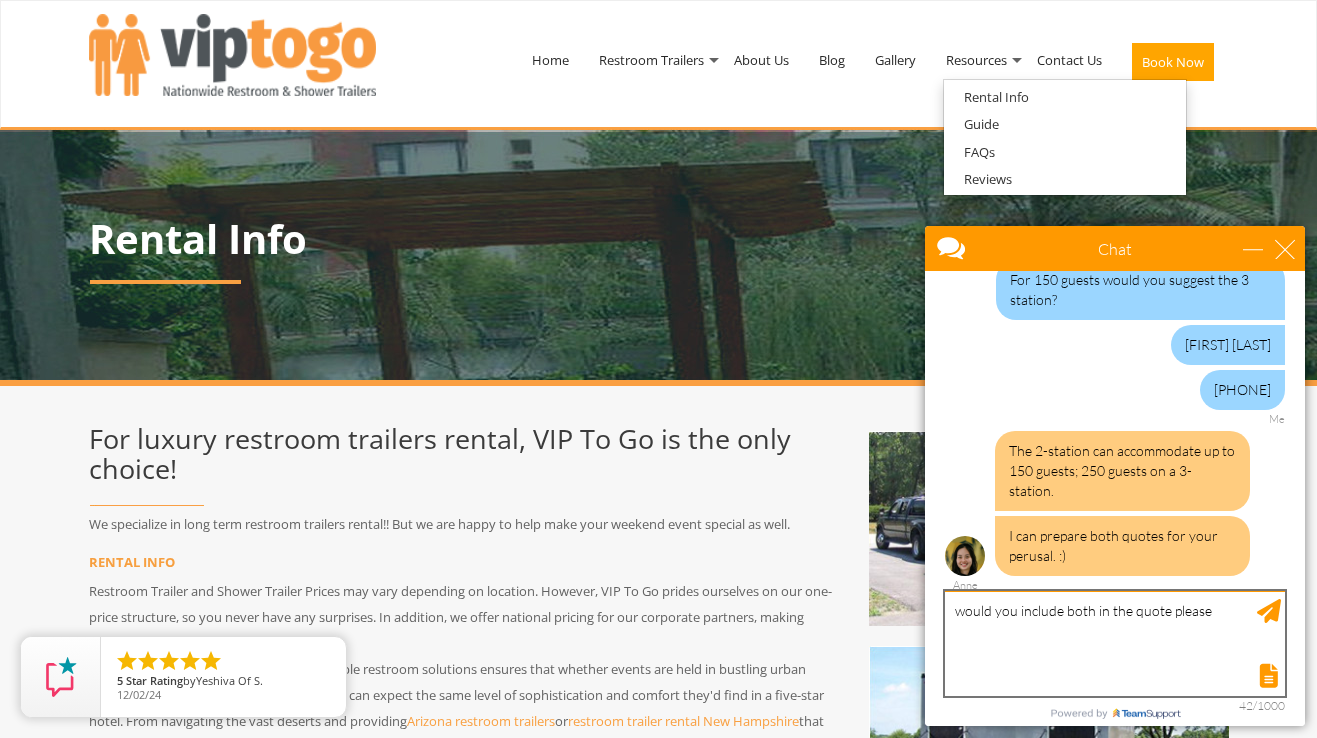type on "would you include both in the quote please?" 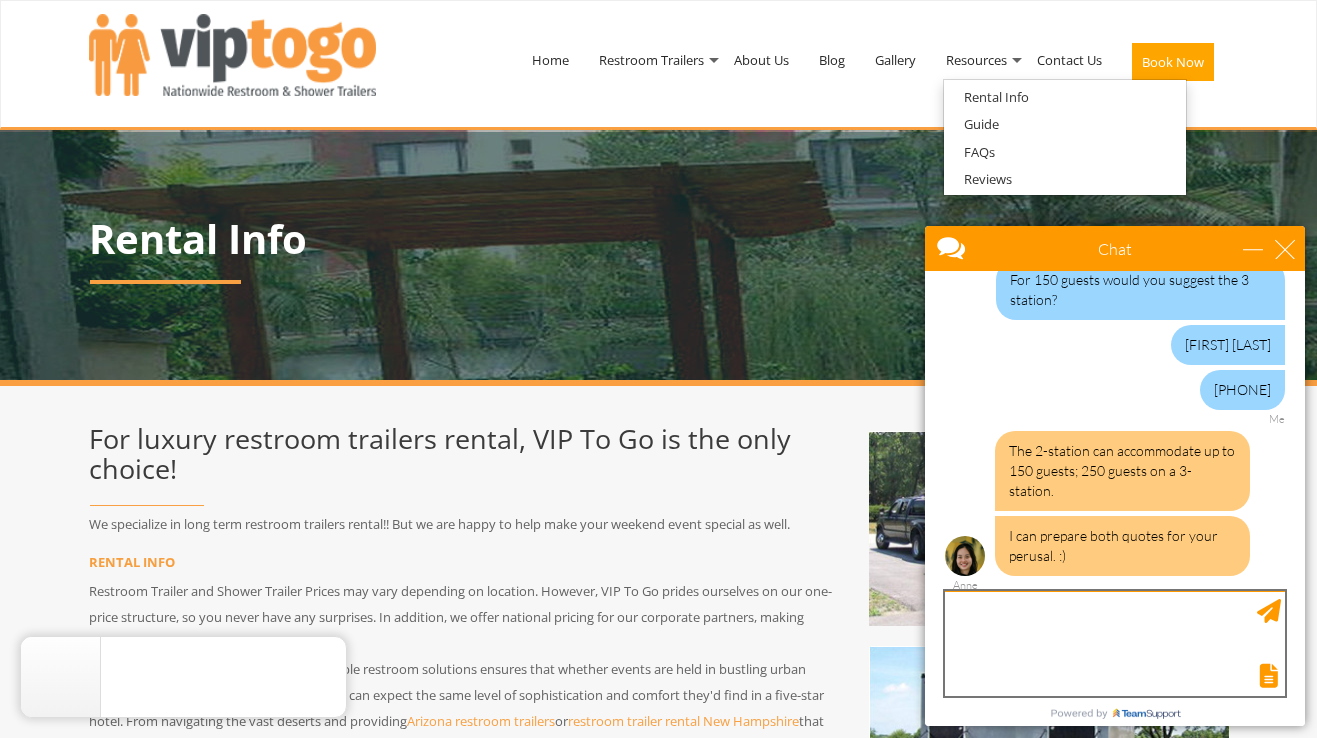 scroll, scrollTop: 918, scrollLeft: 0, axis: vertical 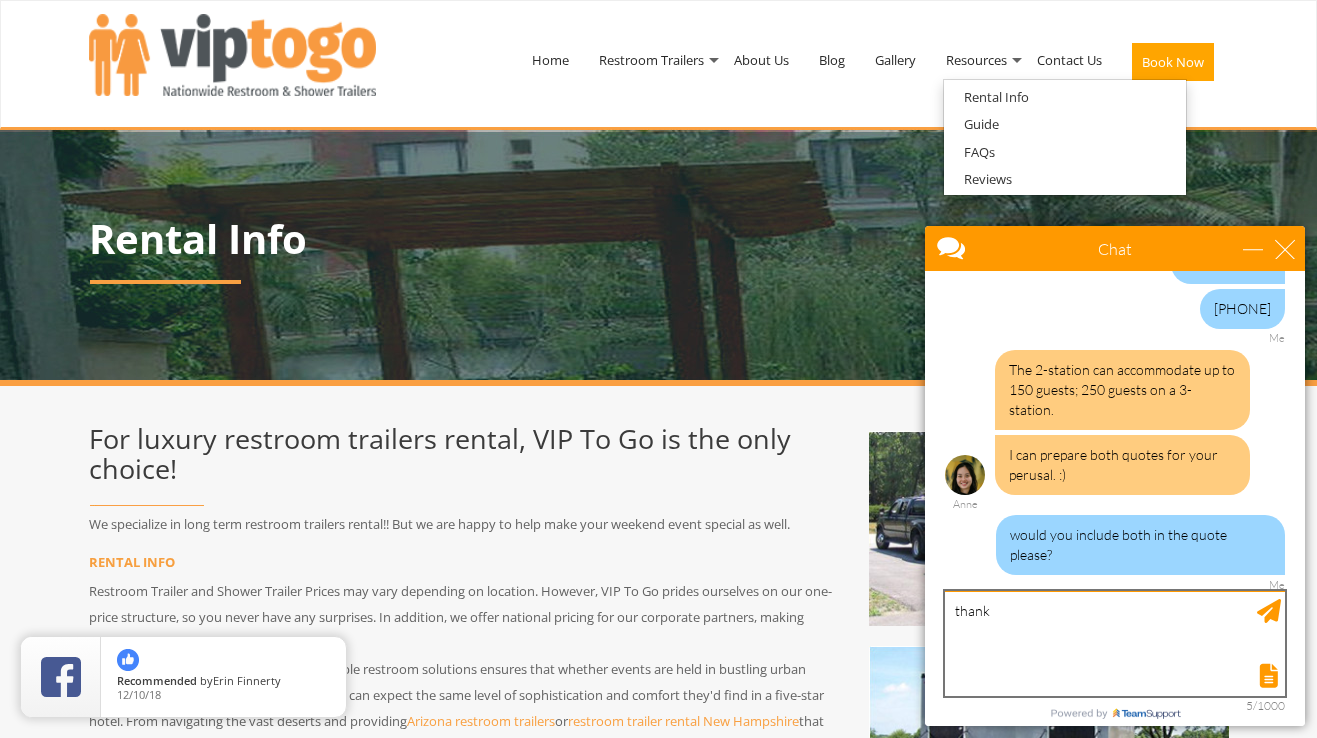 type on "thanks" 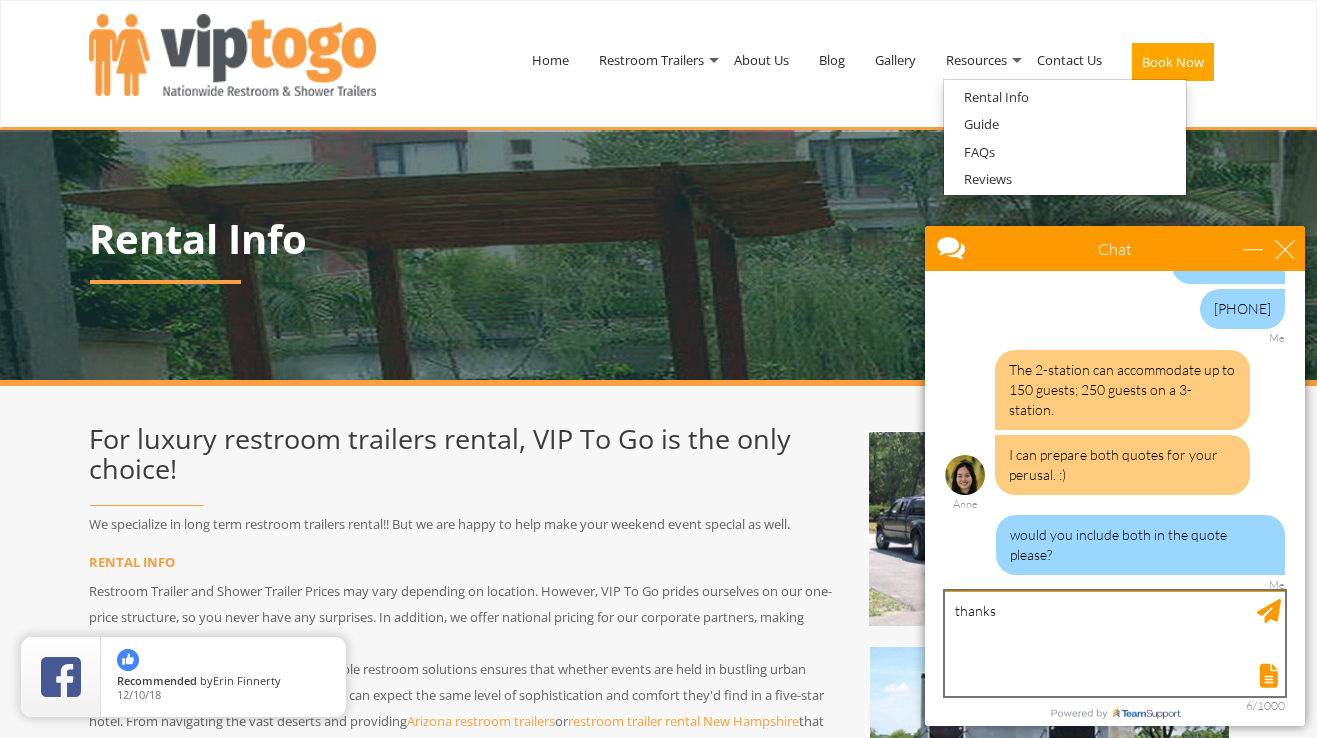 type 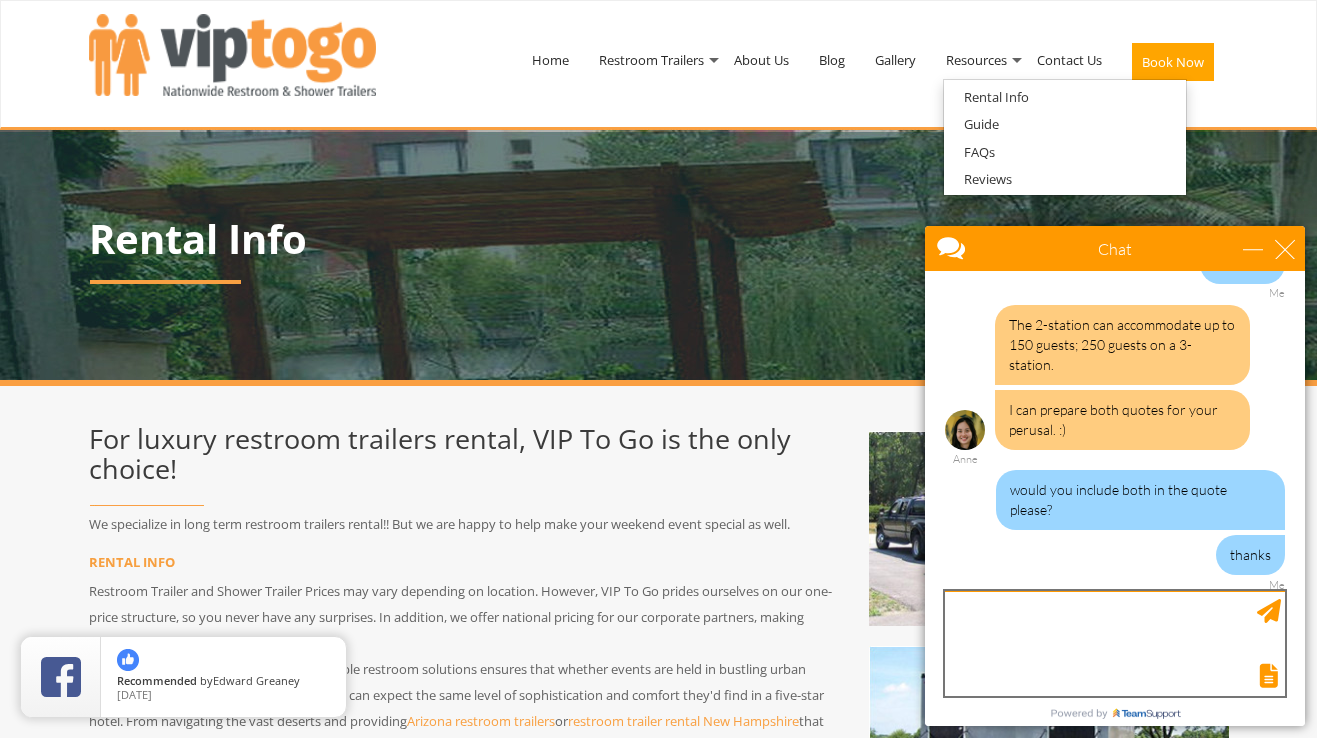 scroll, scrollTop: 1044, scrollLeft: 0, axis: vertical 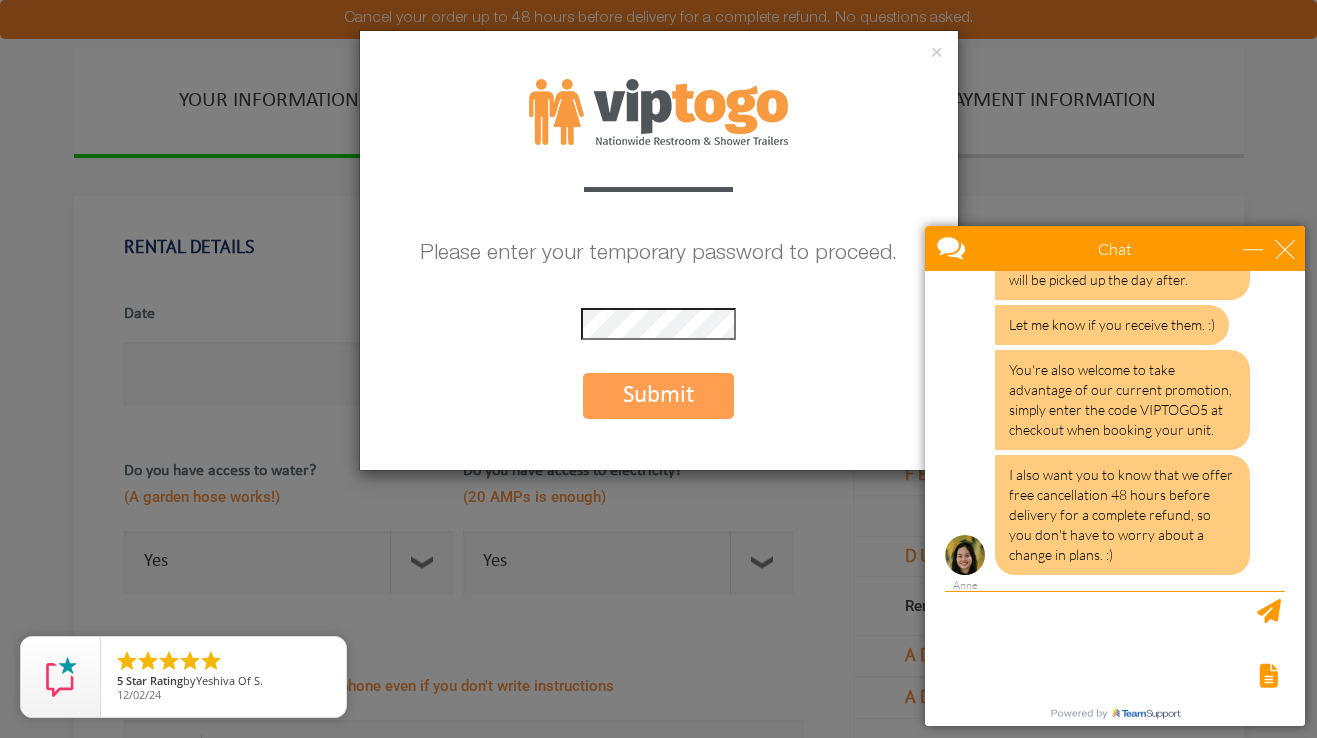 click on "Submit" at bounding box center [658, 396] 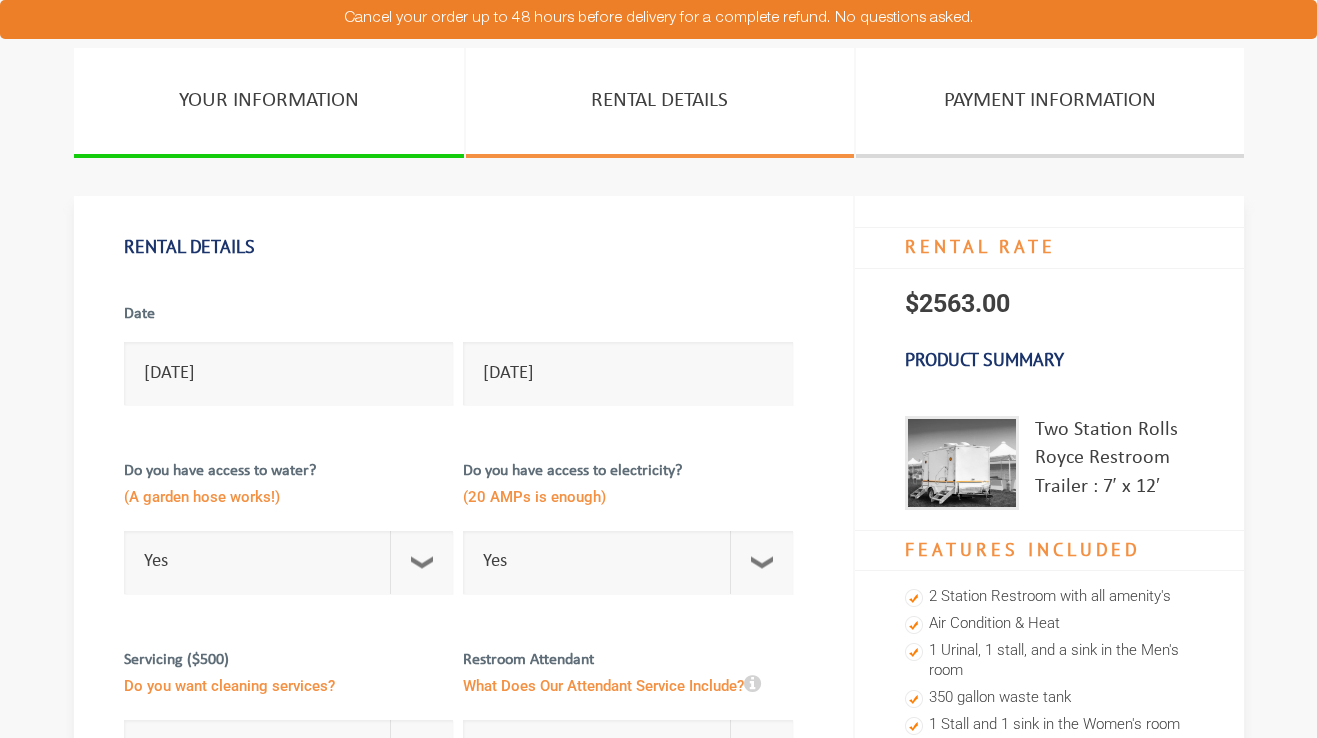 scroll, scrollTop: 0, scrollLeft: 0, axis: both 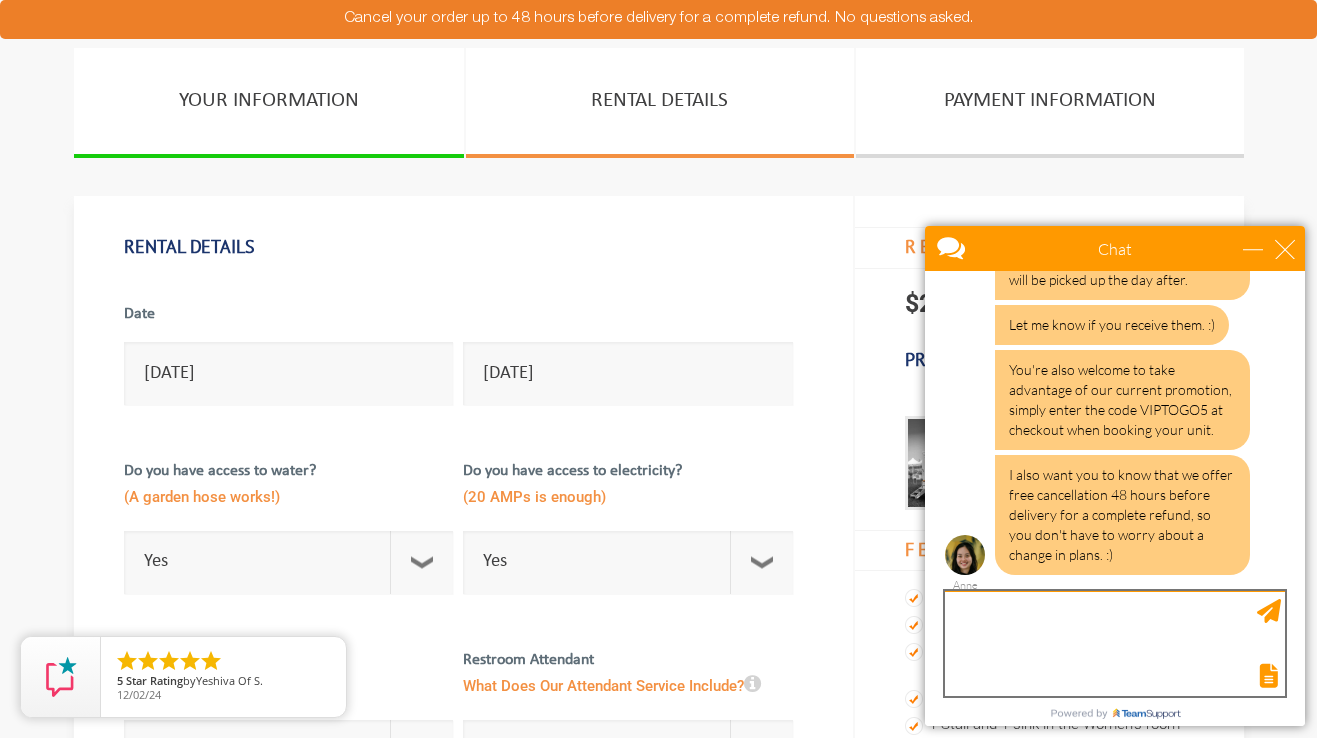 click at bounding box center [1115, 643] 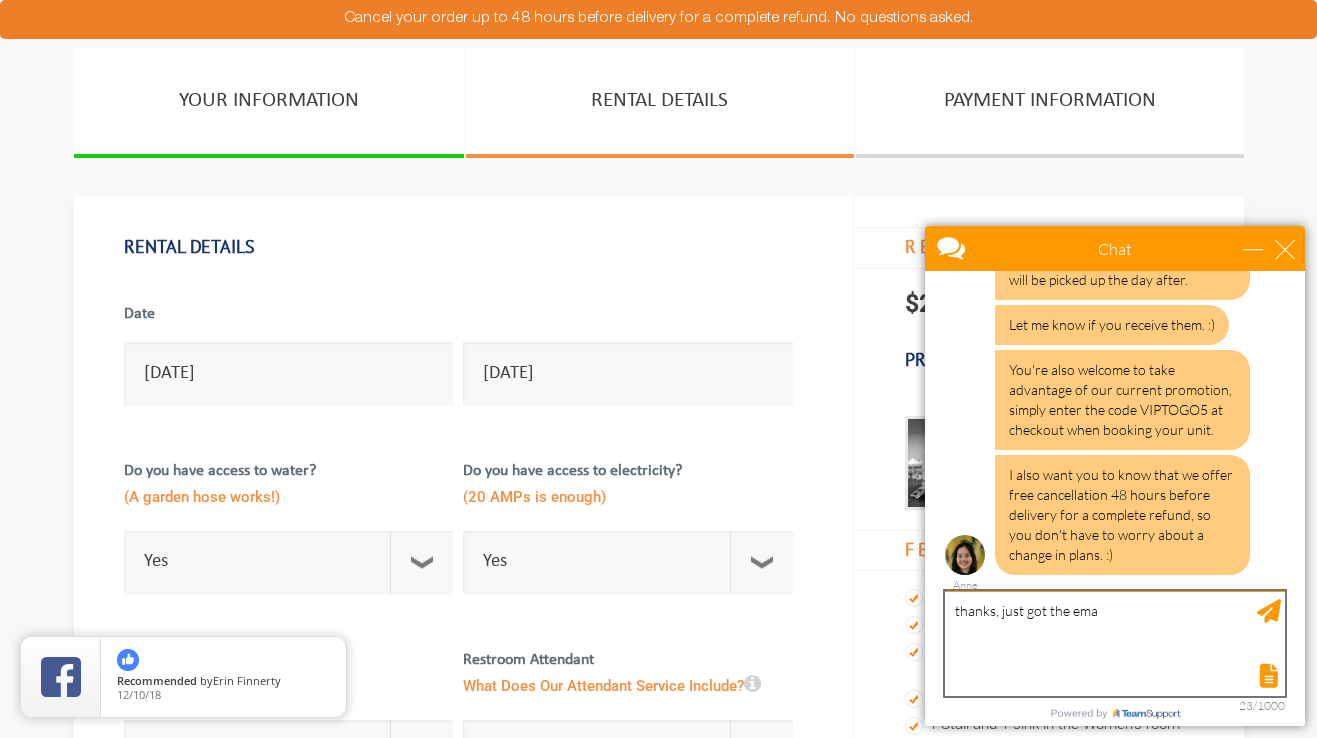 scroll, scrollTop: 0, scrollLeft: 0, axis: both 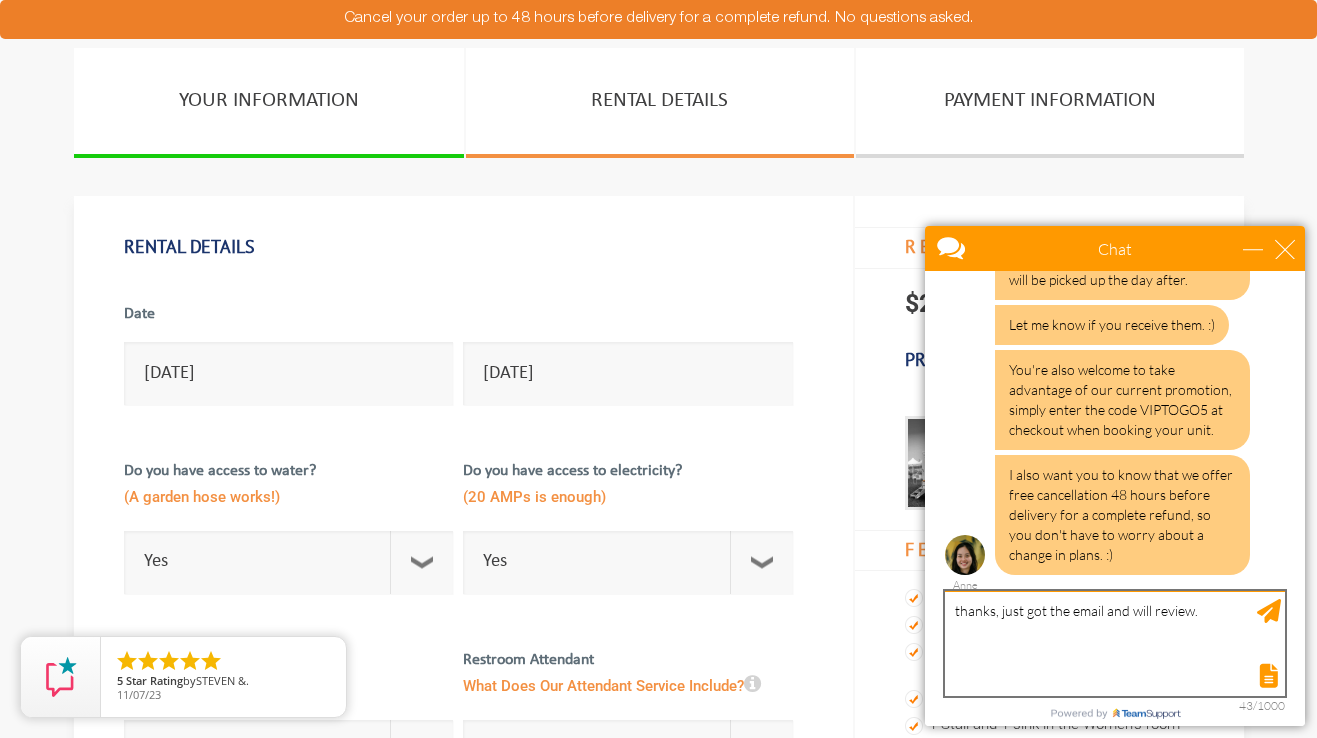 type on "thanks, just got the email and will review." 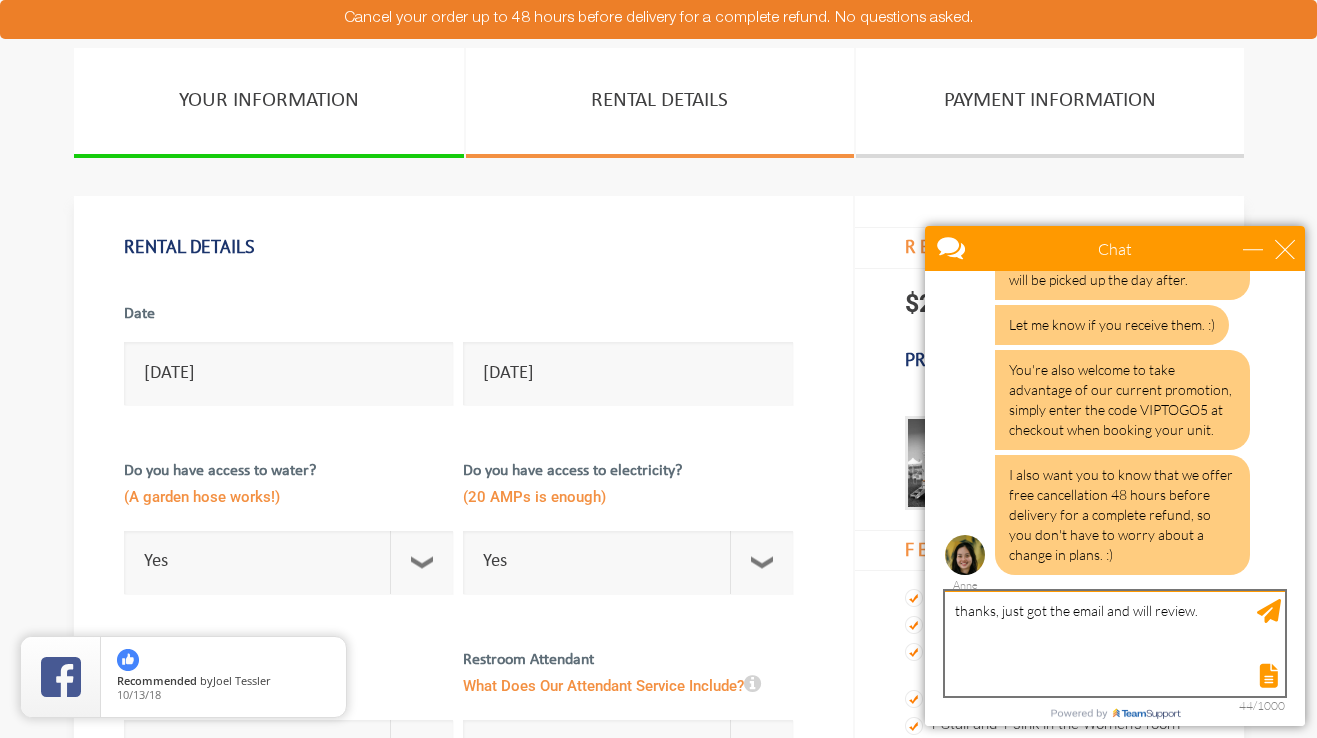 type 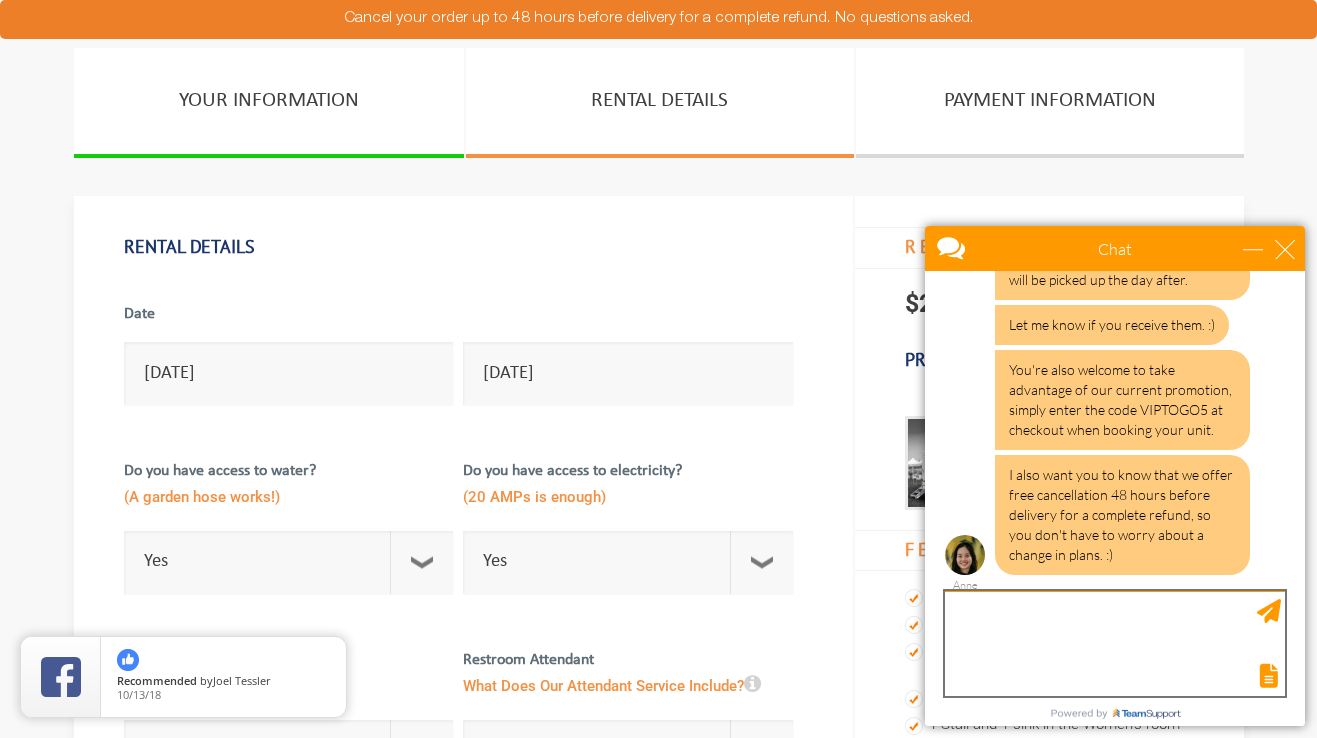 scroll, scrollTop: 1525, scrollLeft: 0, axis: vertical 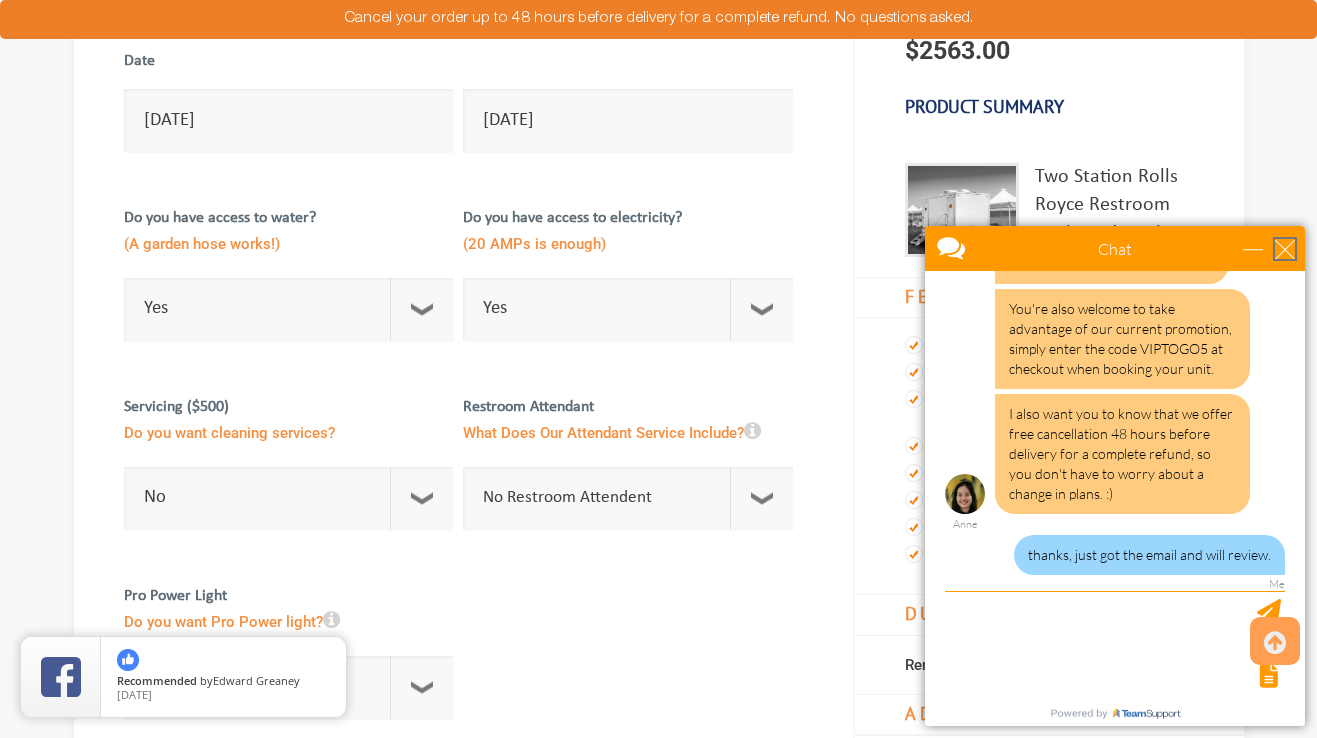 click at bounding box center (1285, 249) 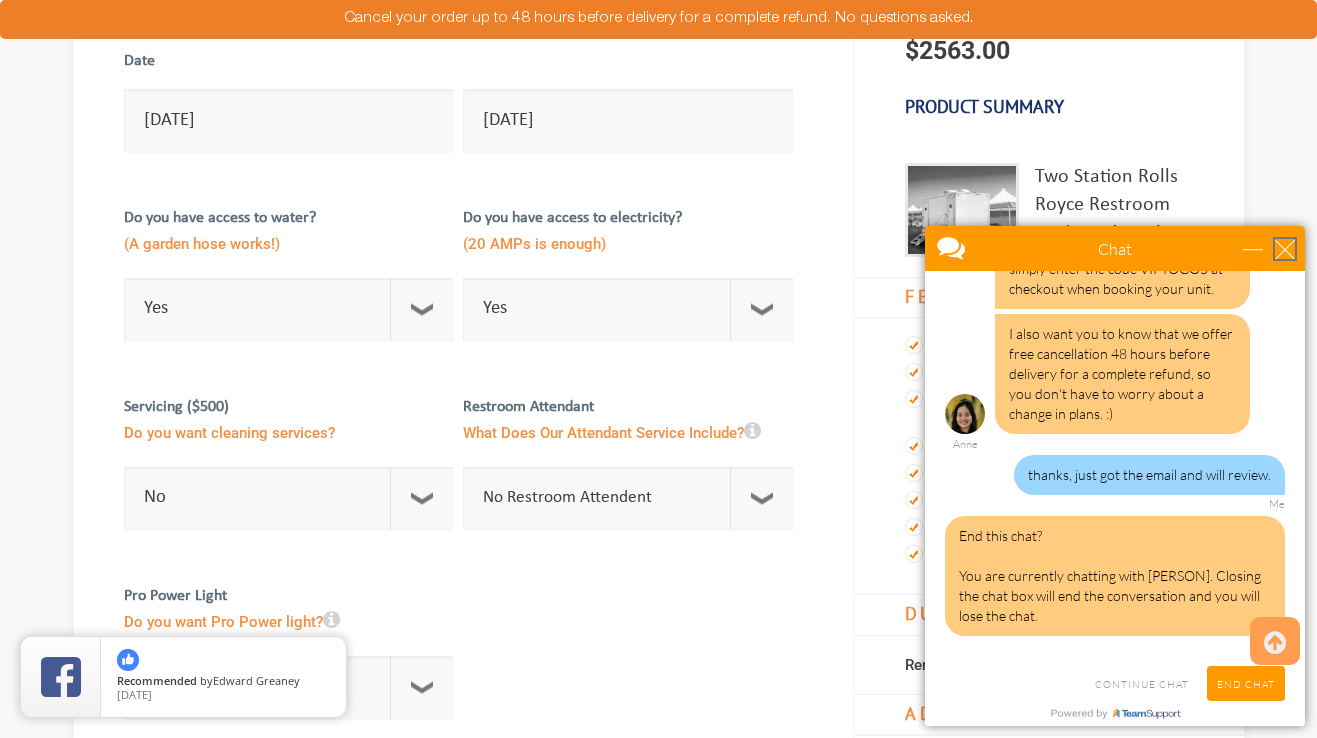 click at bounding box center (1285, 249) 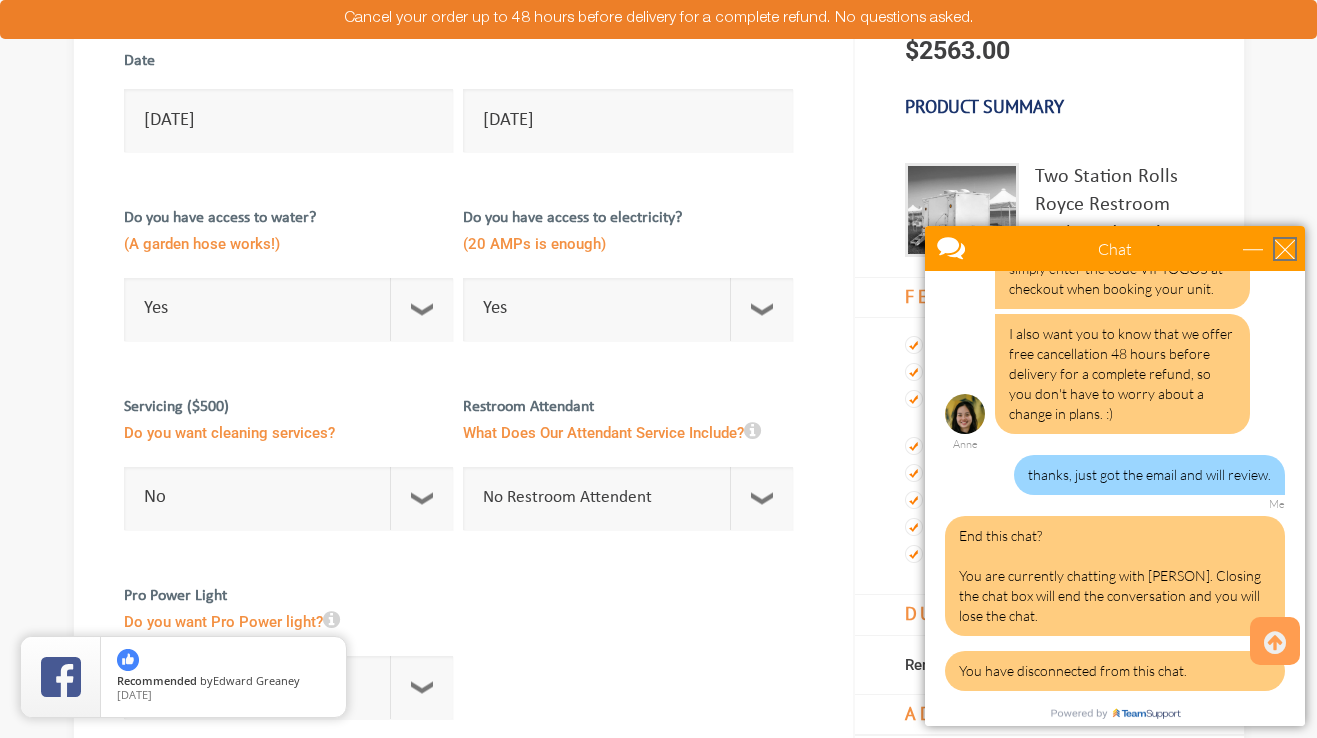 scroll, scrollTop: 1815, scrollLeft: 0, axis: vertical 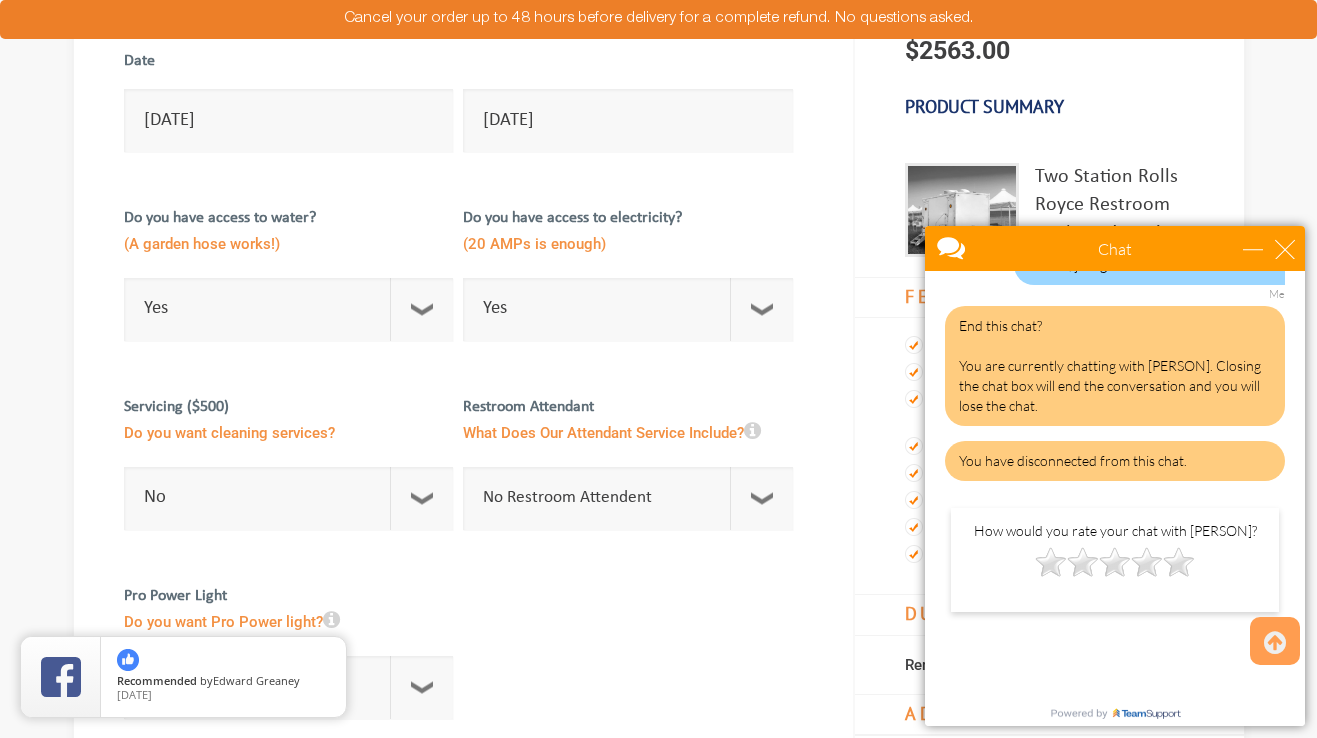 click on "Rental Details
Date
10/05/2025
10/05/2025
Do you have access to water? (A garden hose works!)
Select Option
Yes
No
Need Water    ($250) Tank provides 175 gallons of water. Enough for 8 hours event.
Do you have access to electricity? (20 AMPs is enough)
Select Option
Yes No     ( $395   No 5+" at bounding box center (464, 742) 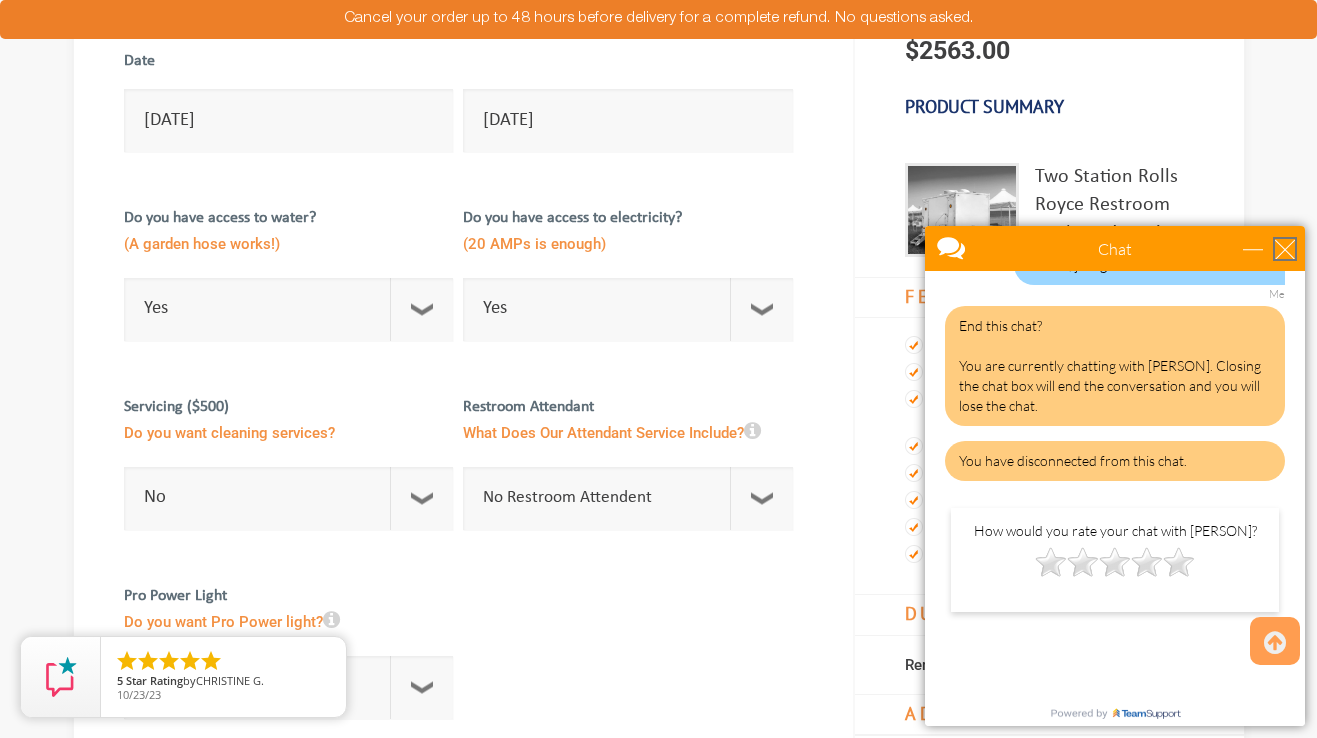 click at bounding box center (1285, 249) 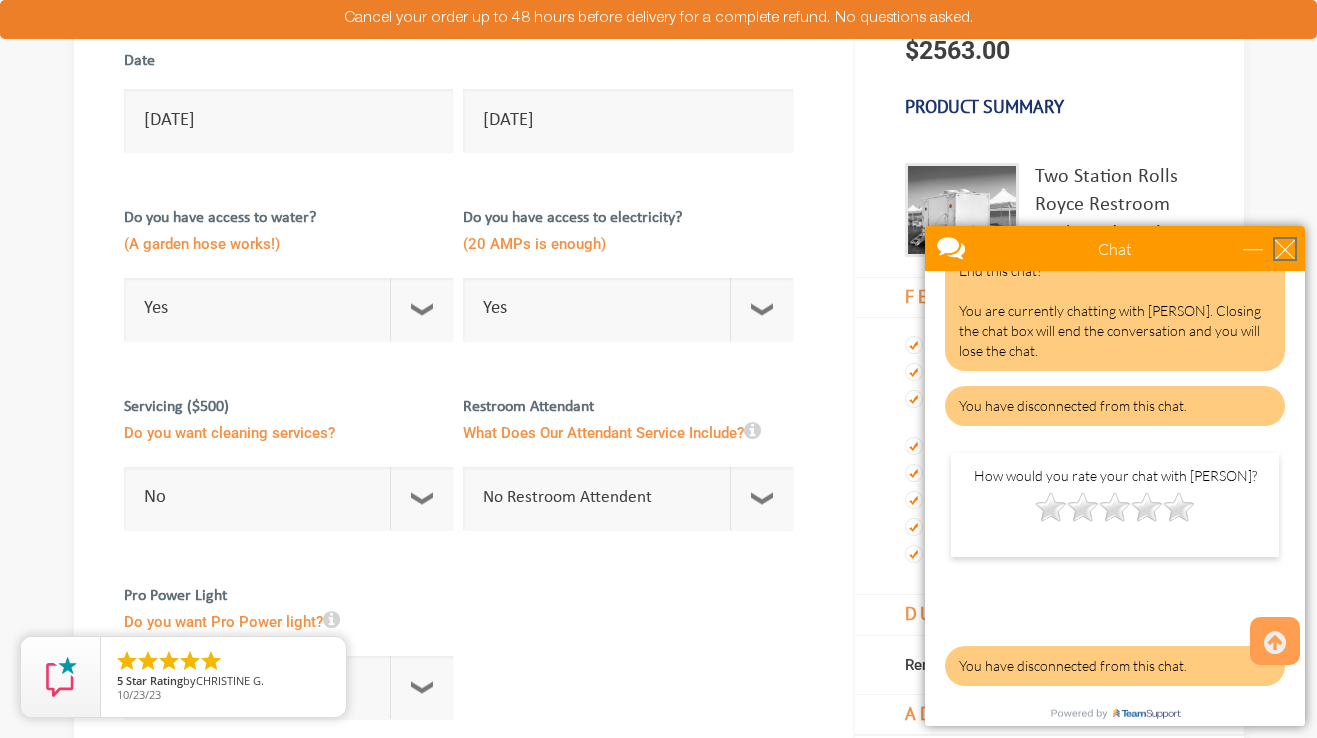 click at bounding box center [1285, 249] 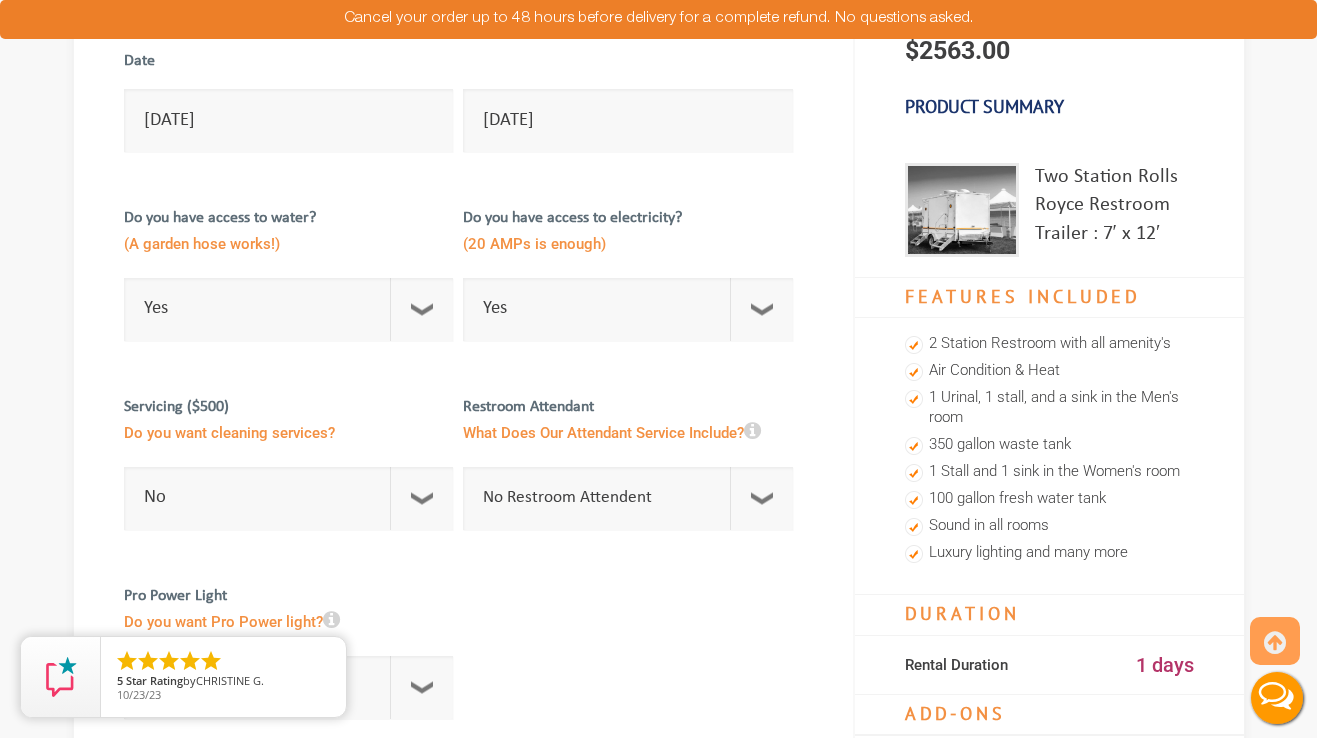 scroll, scrollTop: 0, scrollLeft: 0, axis: both 